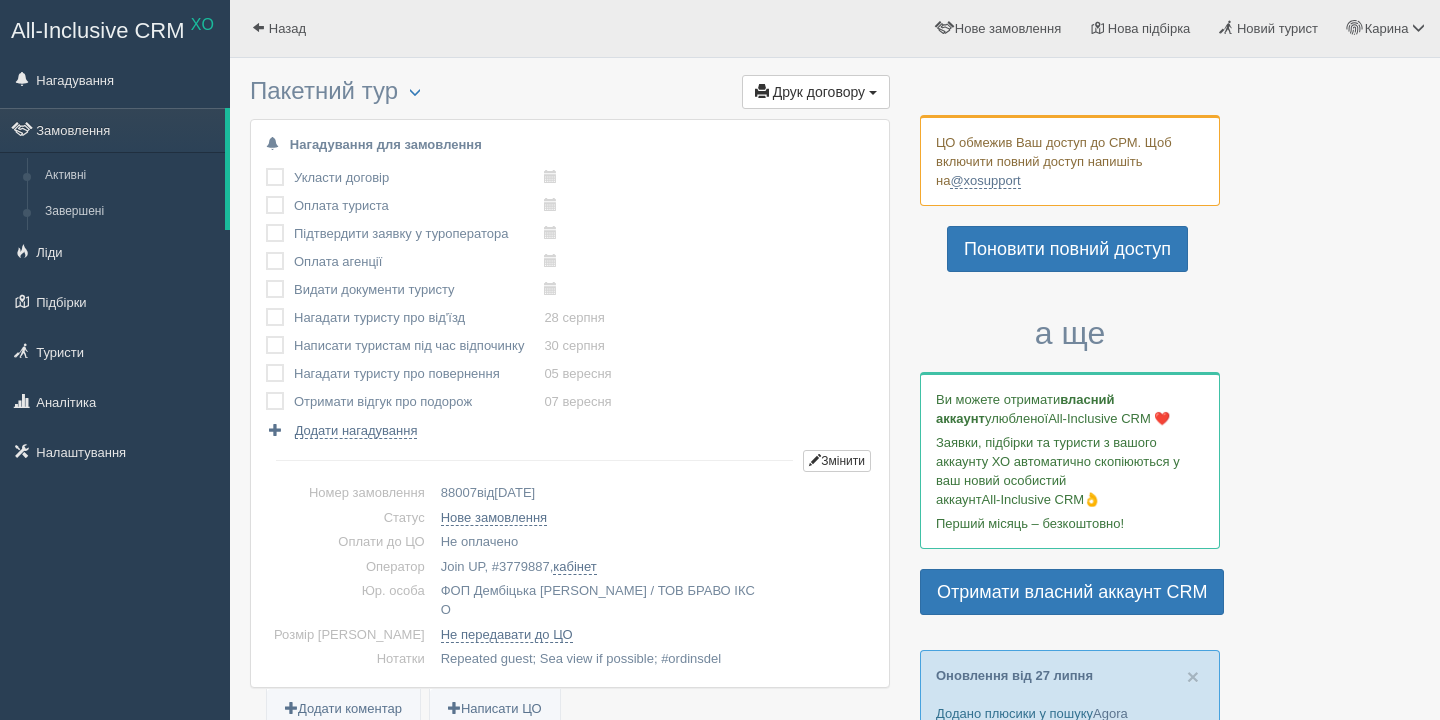 scroll, scrollTop: 0, scrollLeft: 0, axis: both 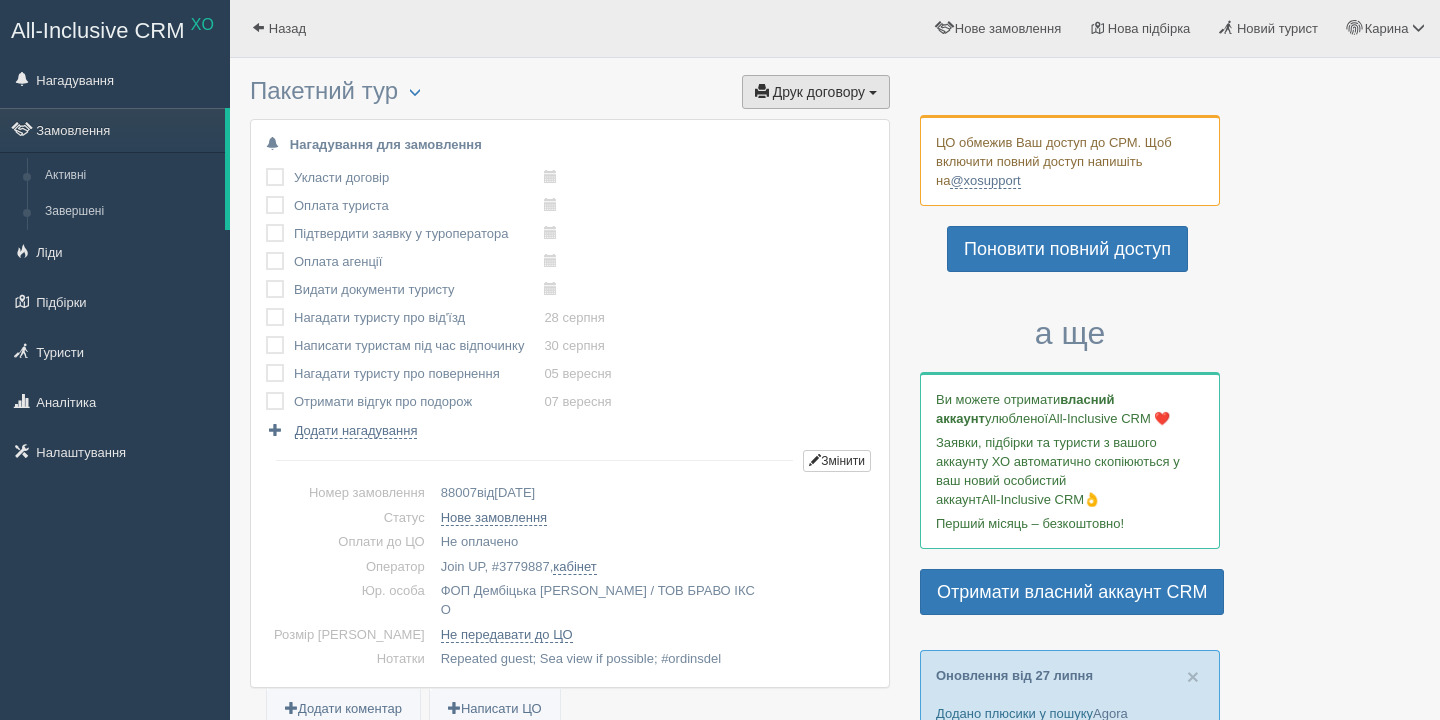 click on "Друк договору" at bounding box center [819, 92] 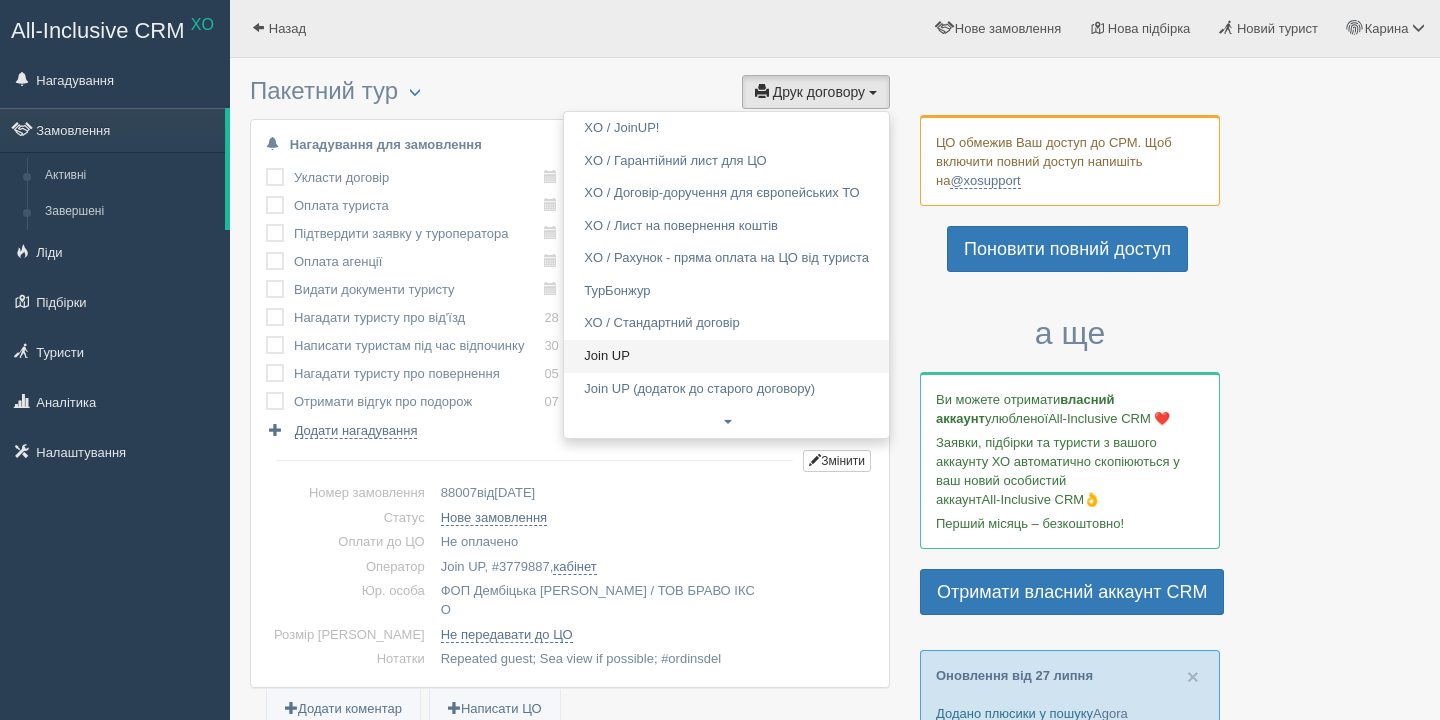 click on "Join UP" at bounding box center (726, 356) 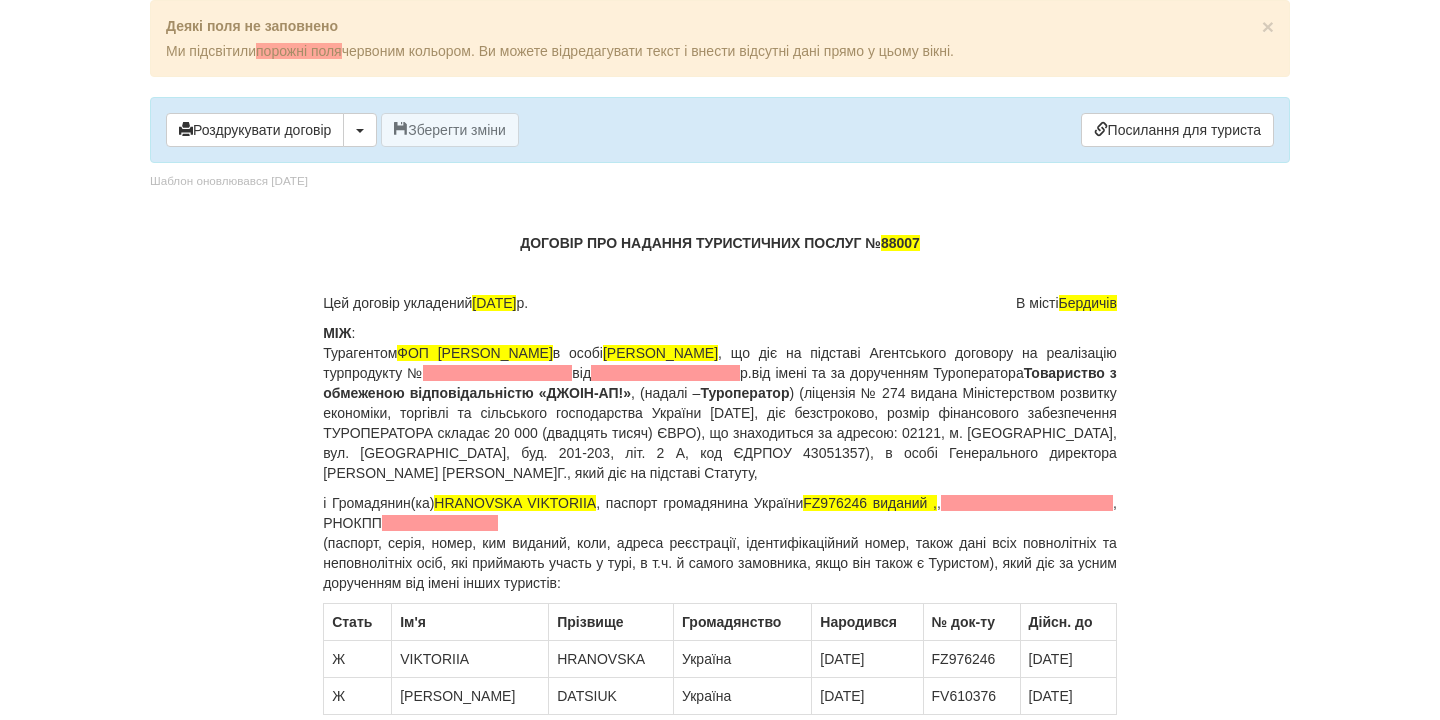 scroll, scrollTop: 0, scrollLeft: 0, axis: both 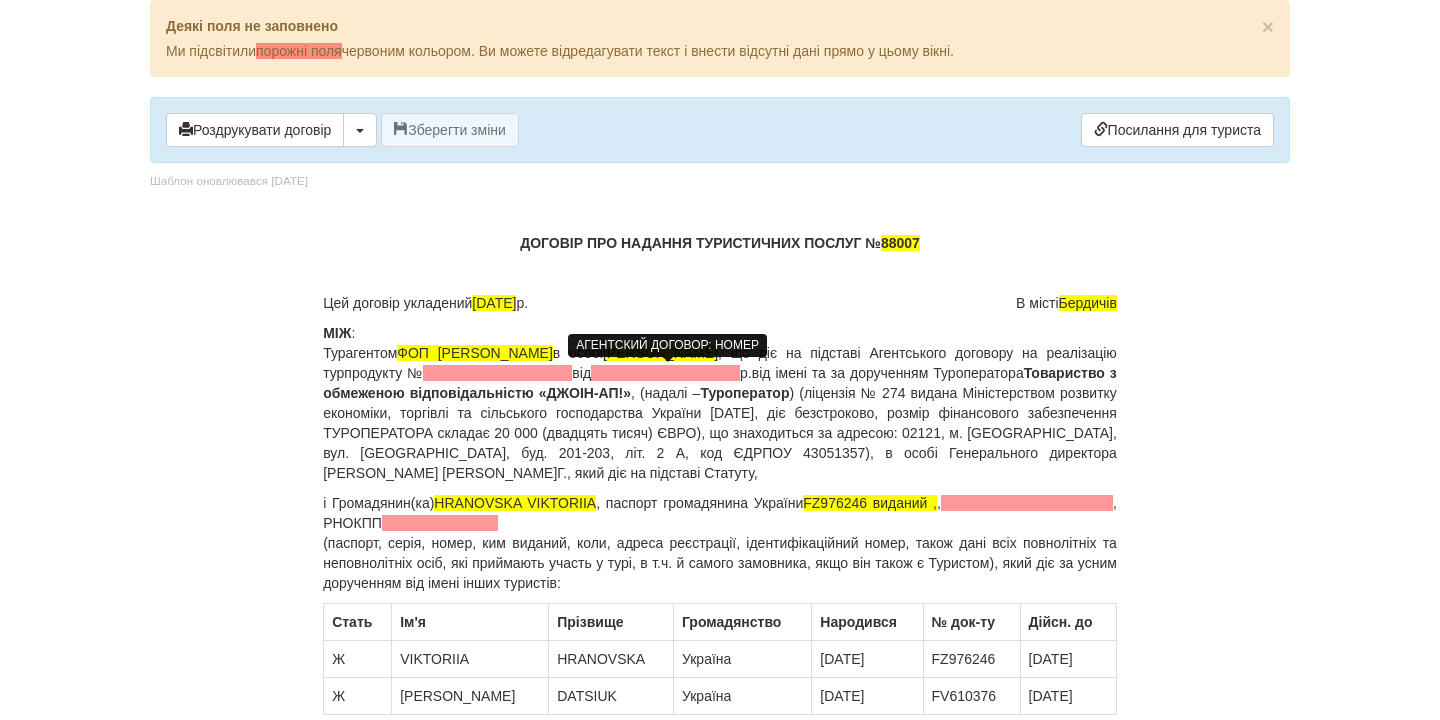 click at bounding box center [497, 373] 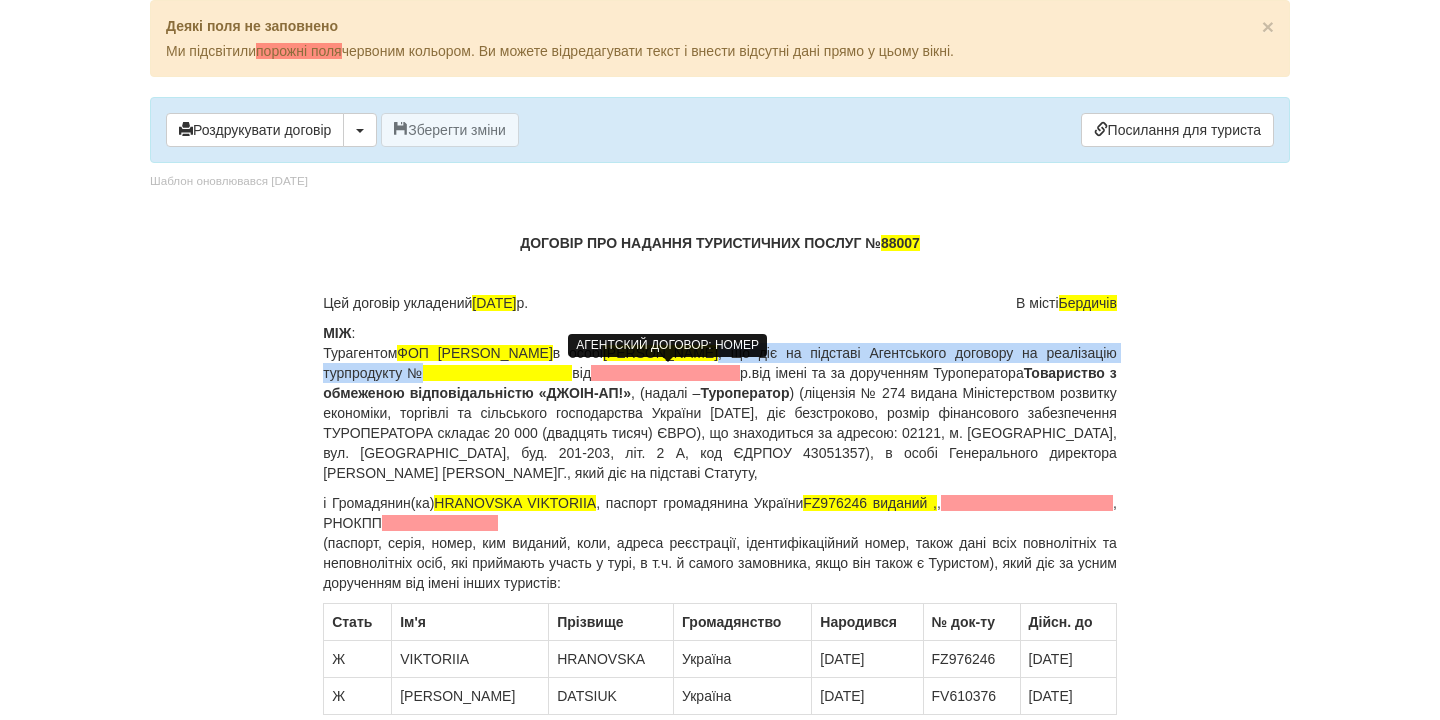 type 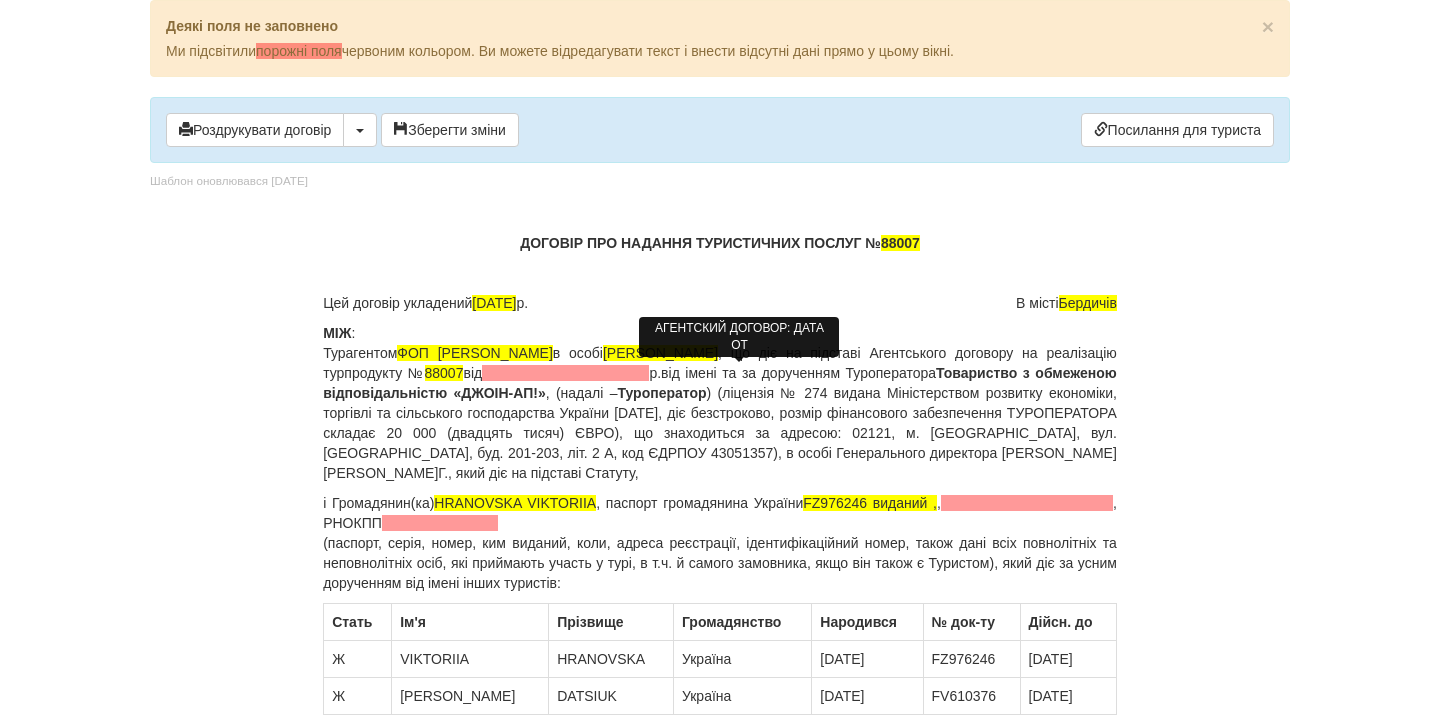 click at bounding box center (565, 373) 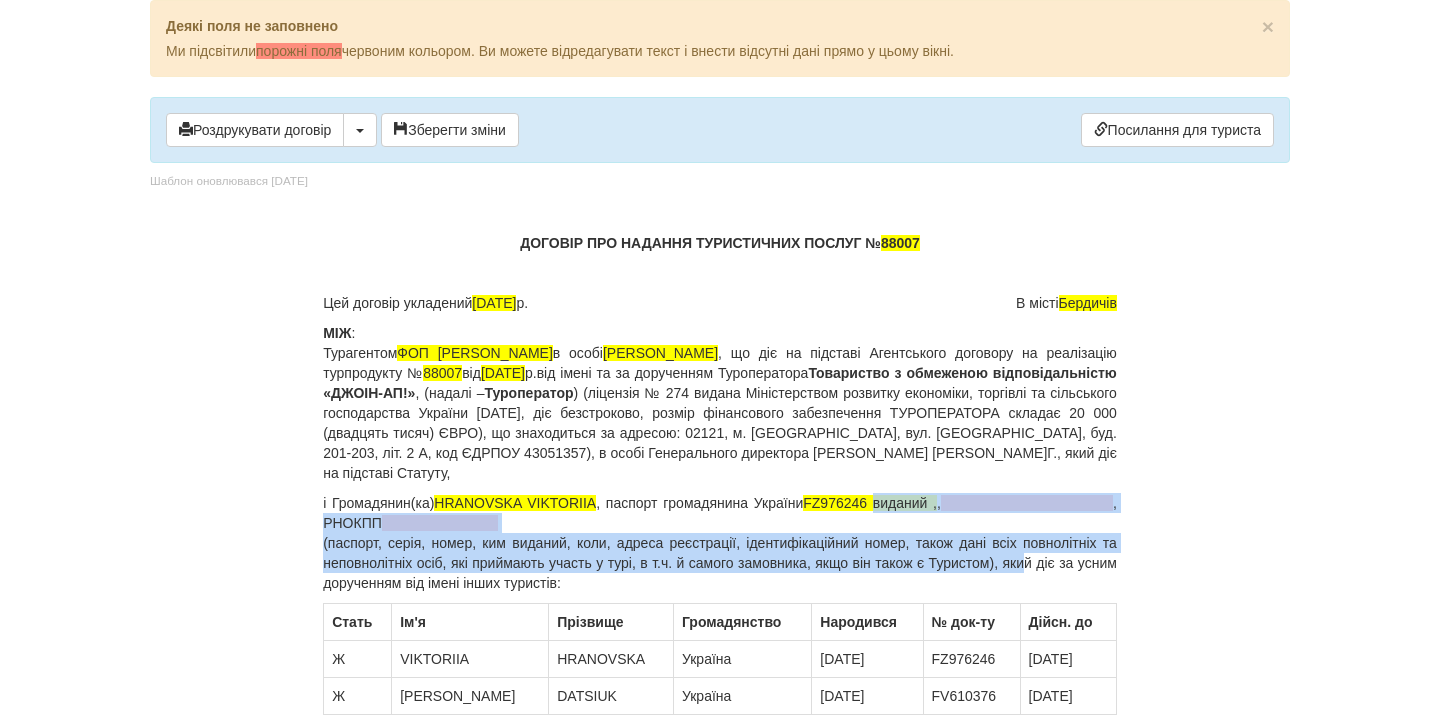 drag, startPoint x: 893, startPoint y: 499, endPoint x: 1051, endPoint y: 561, distance: 169.7292 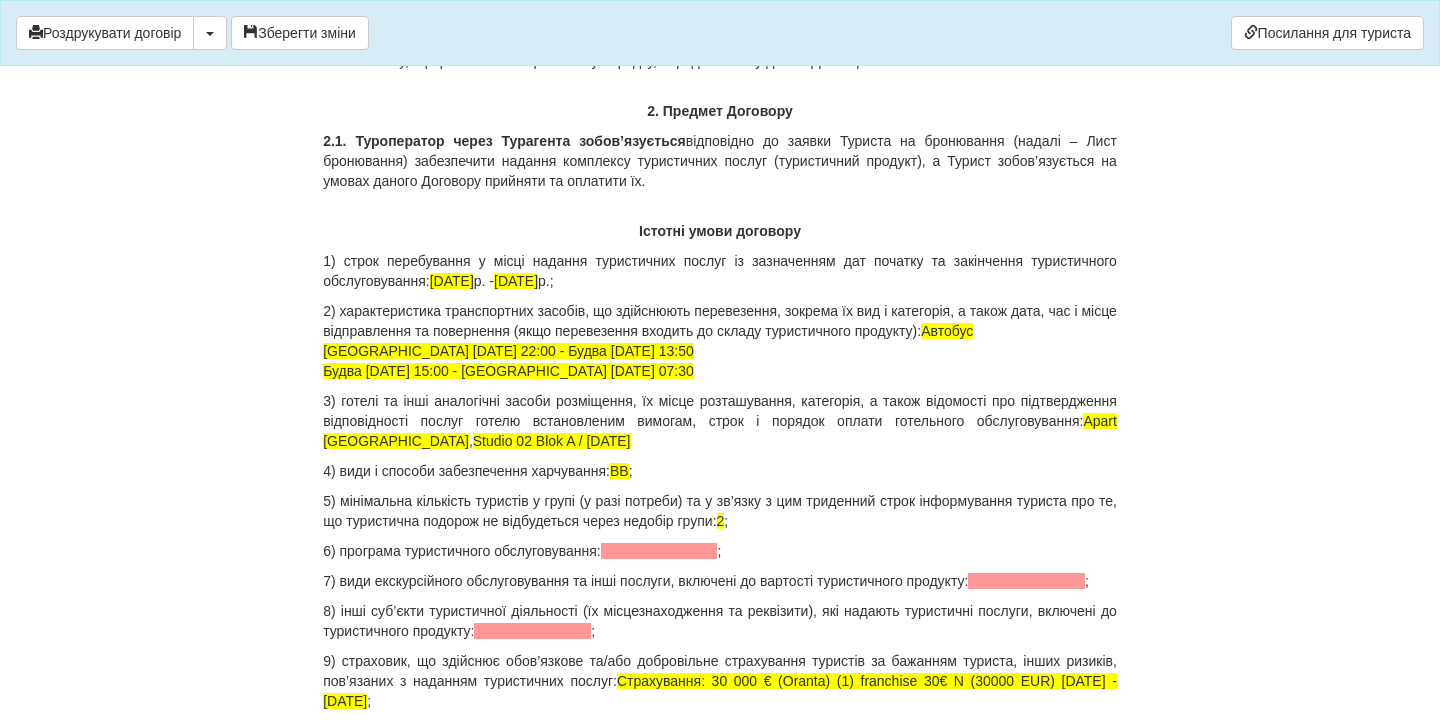 scroll, scrollTop: 1776, scrollLeft: 0, axis: vertical 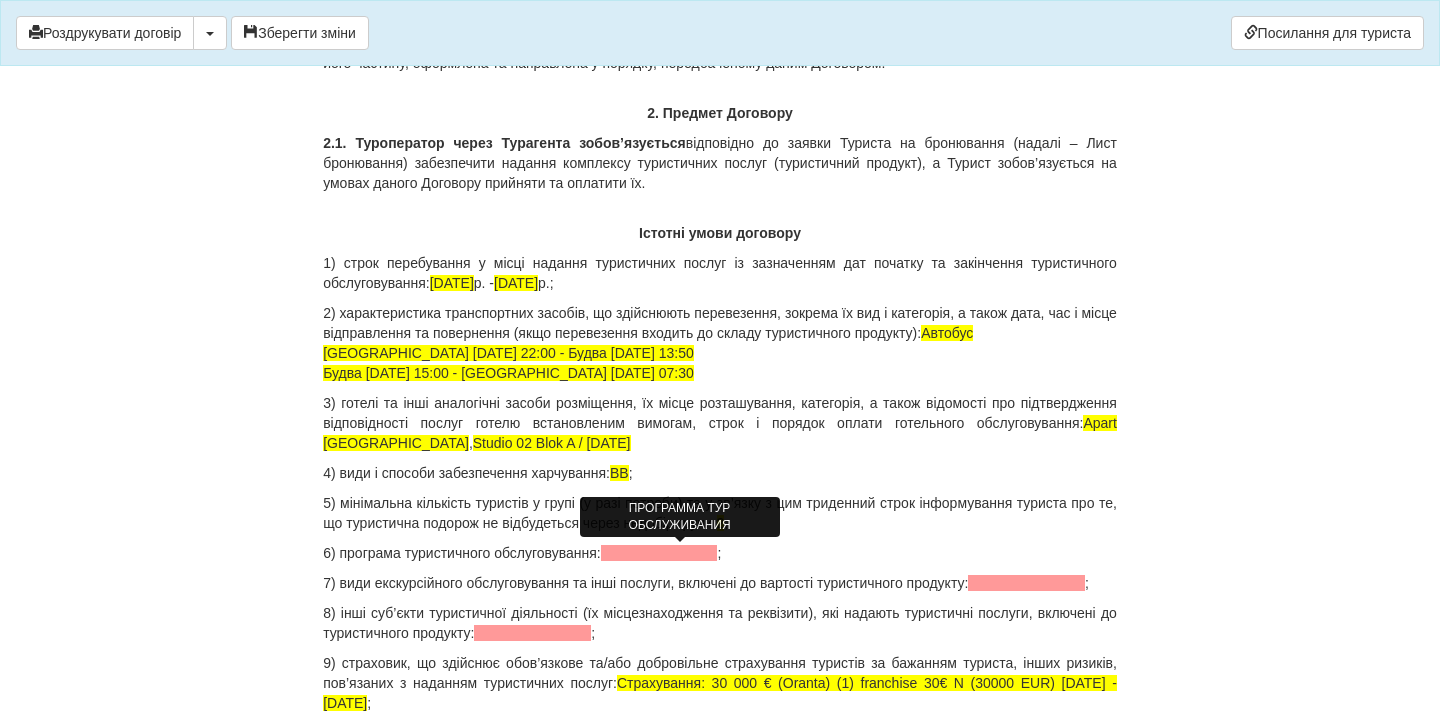 click at bounding box center (659, 553) 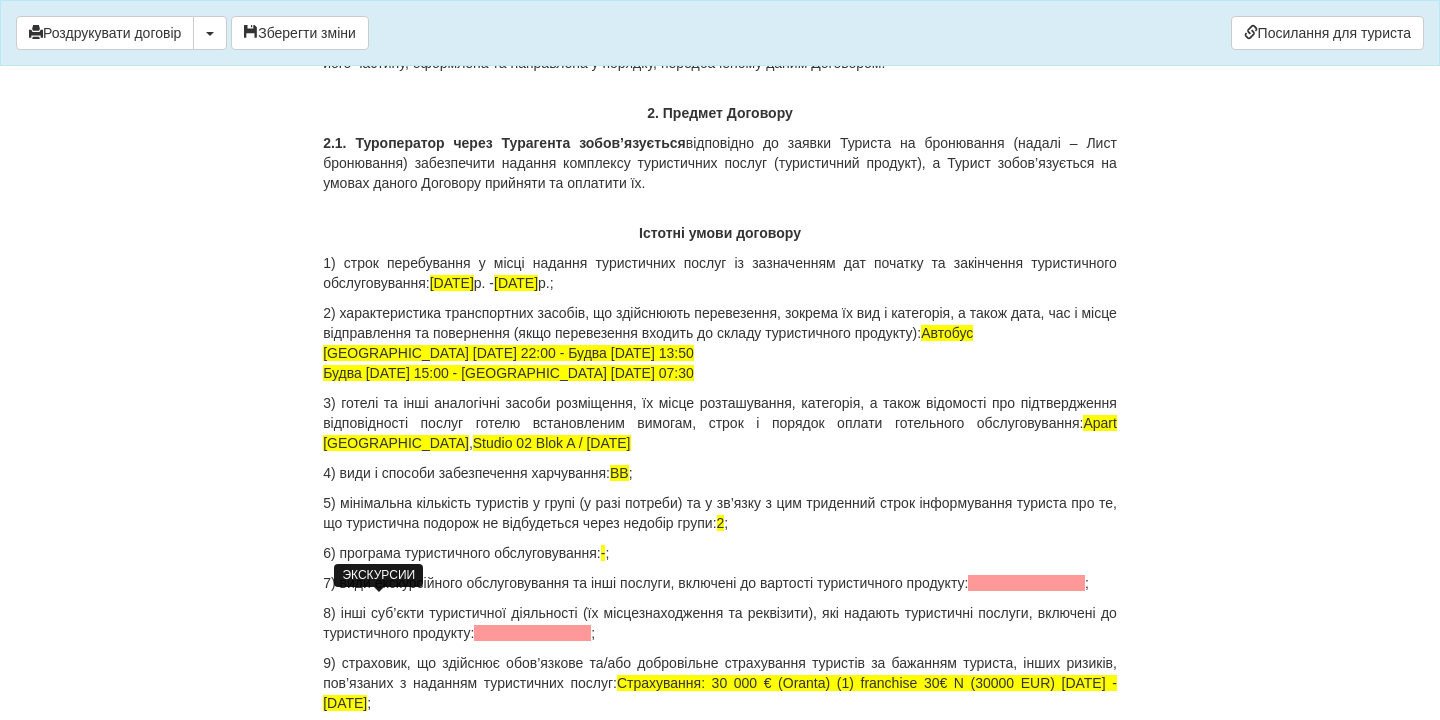 click at bounding box center (1026, 583) 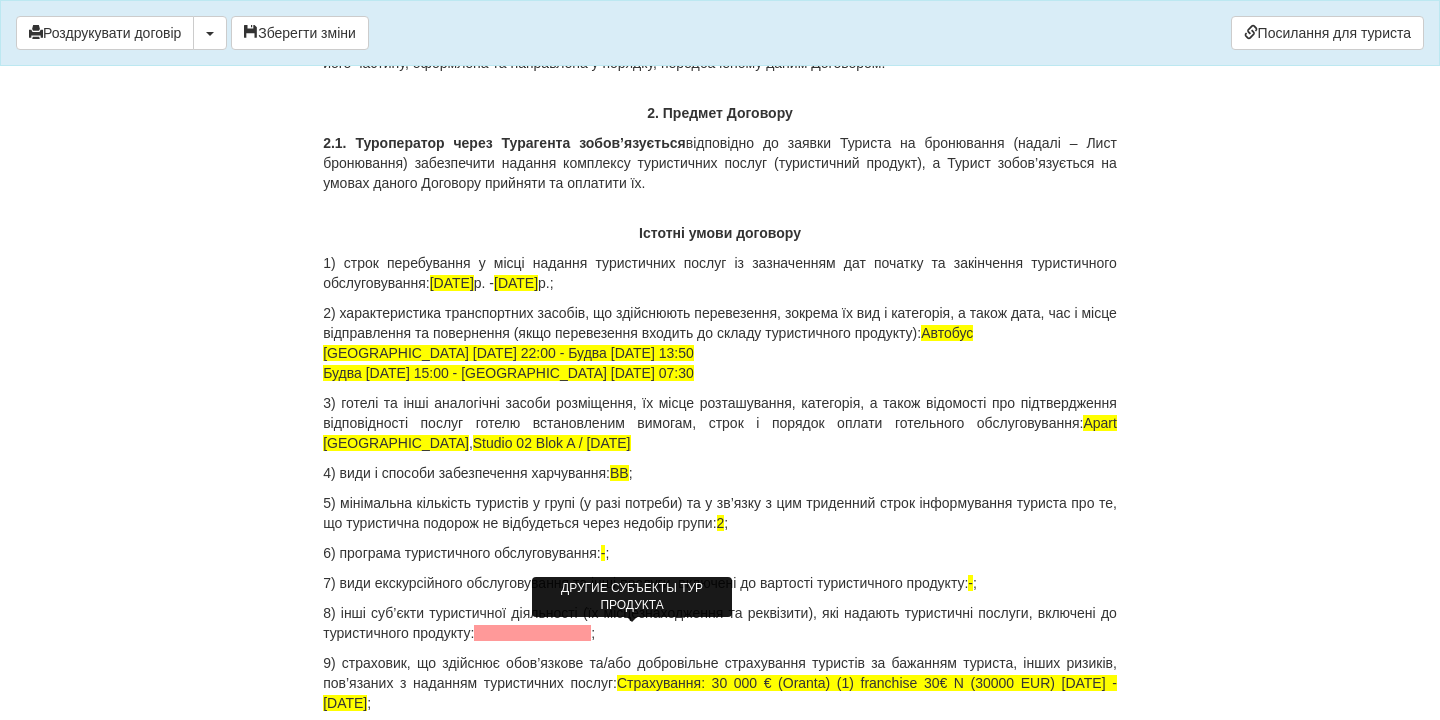 click at bounding box center [532, 633] 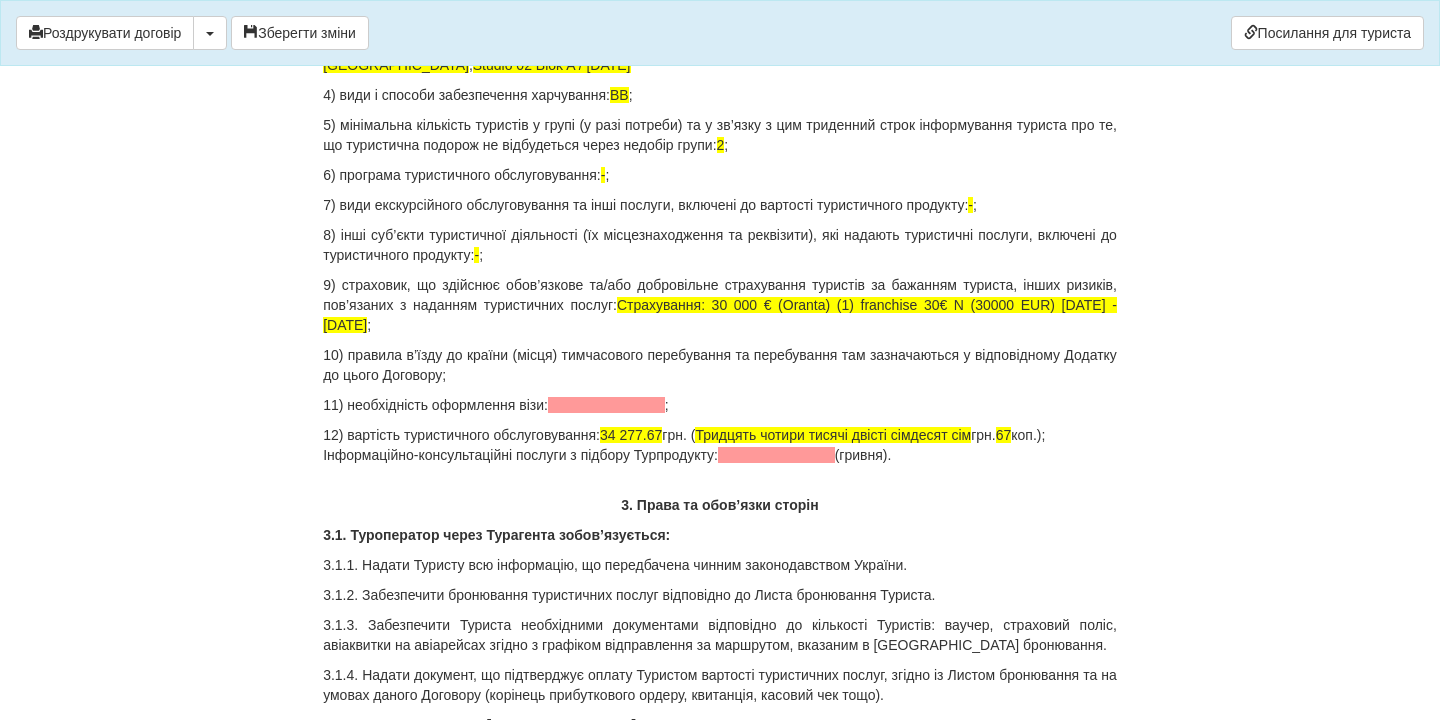 scroll, scrollTop: 2183, scrollLeft: 0, axis: vertical 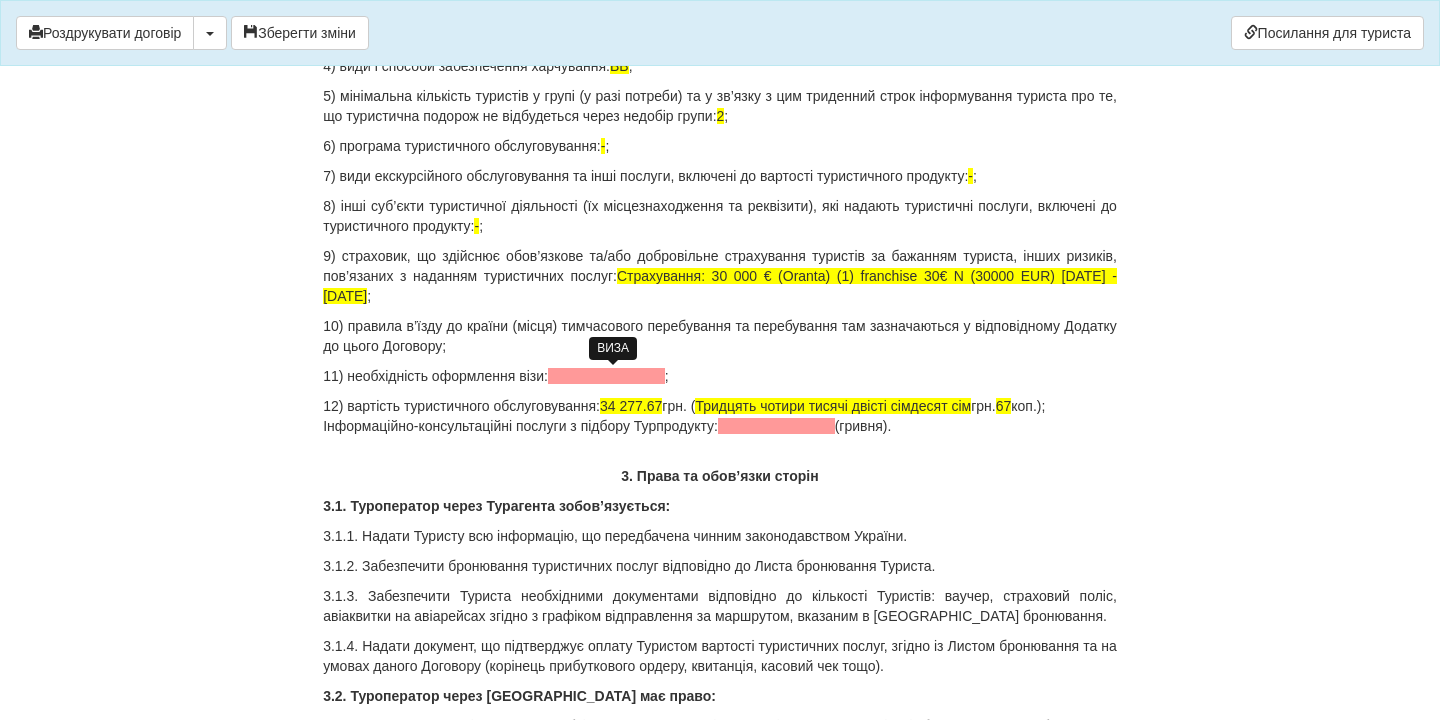 click at bounding box center (606, 376) 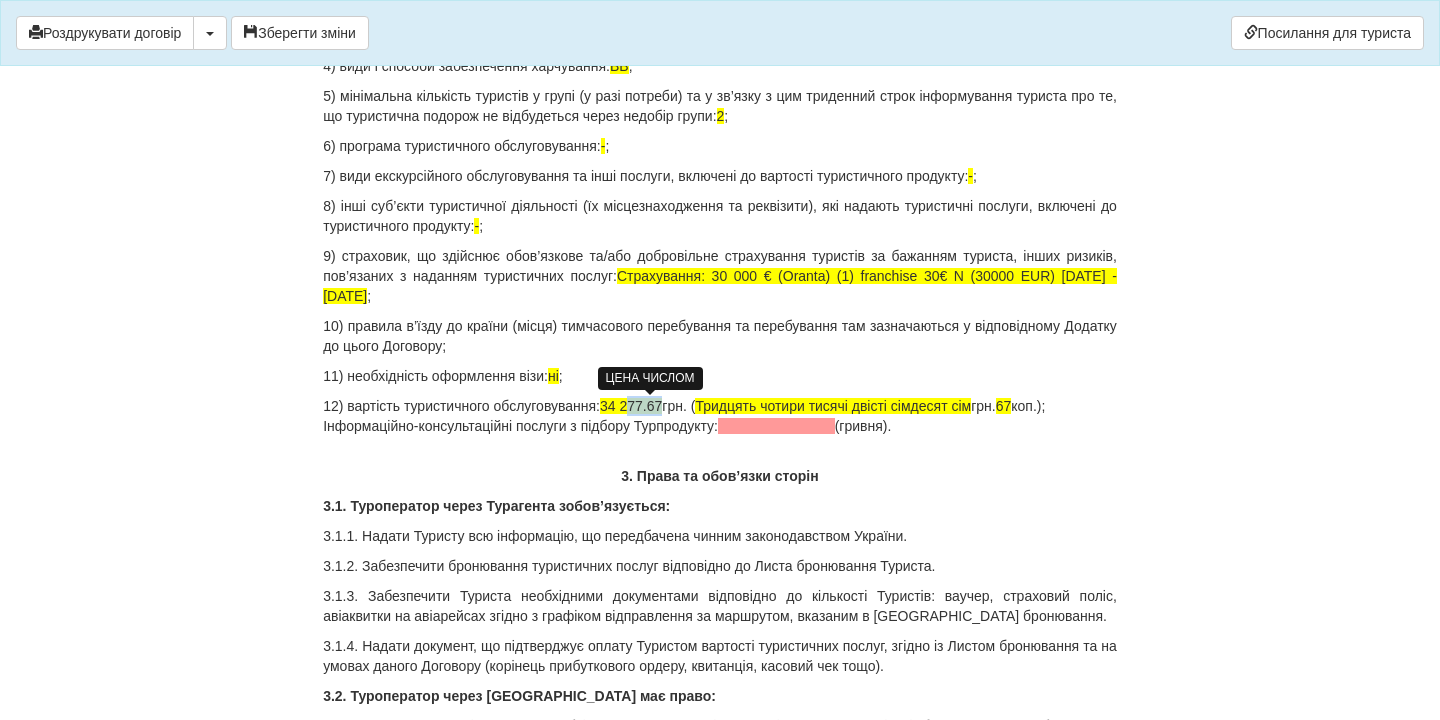 drag, startPoint x: 646, startPoint y: 411, endPoint x: 681, endPoint y: 408, distance: 35.128338 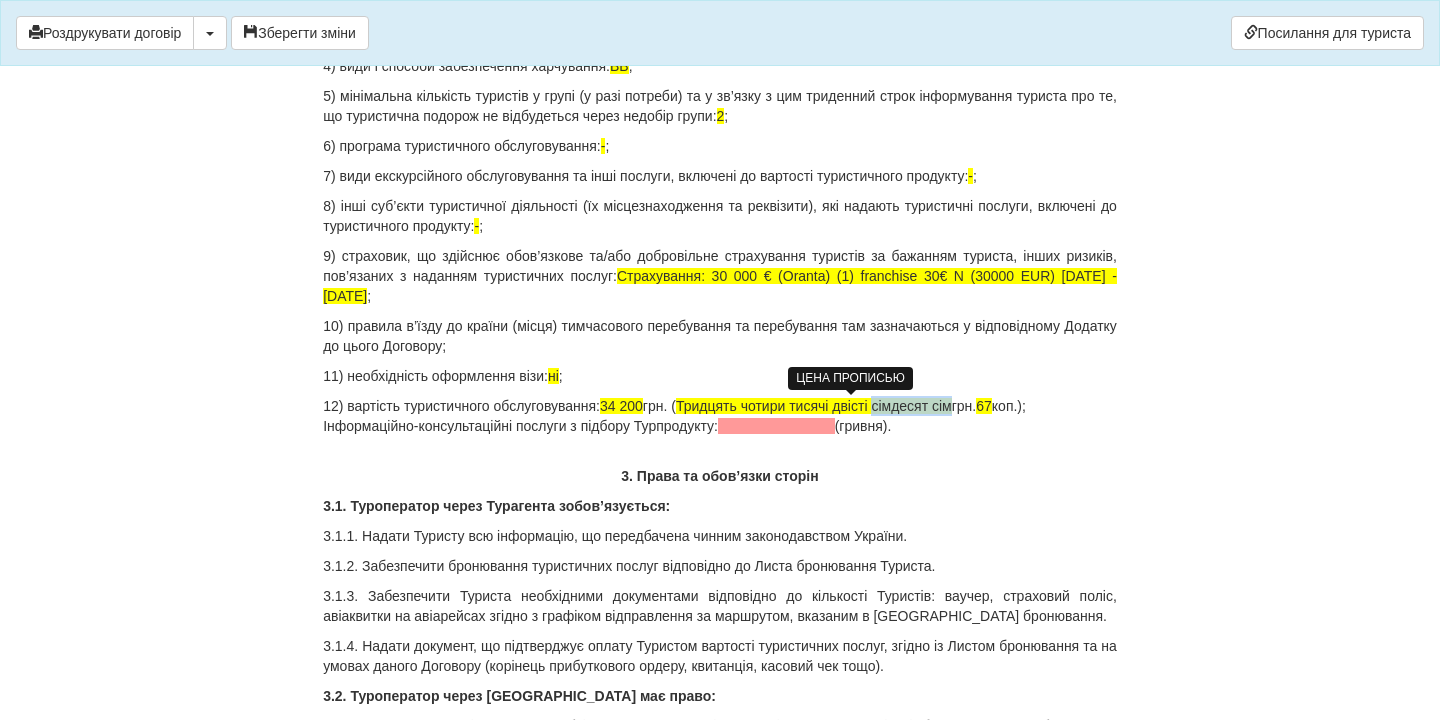 drag, startPoint x: 910, startPoint y: 409, endPoint x: 994, endPoint y: 409, distance: 84 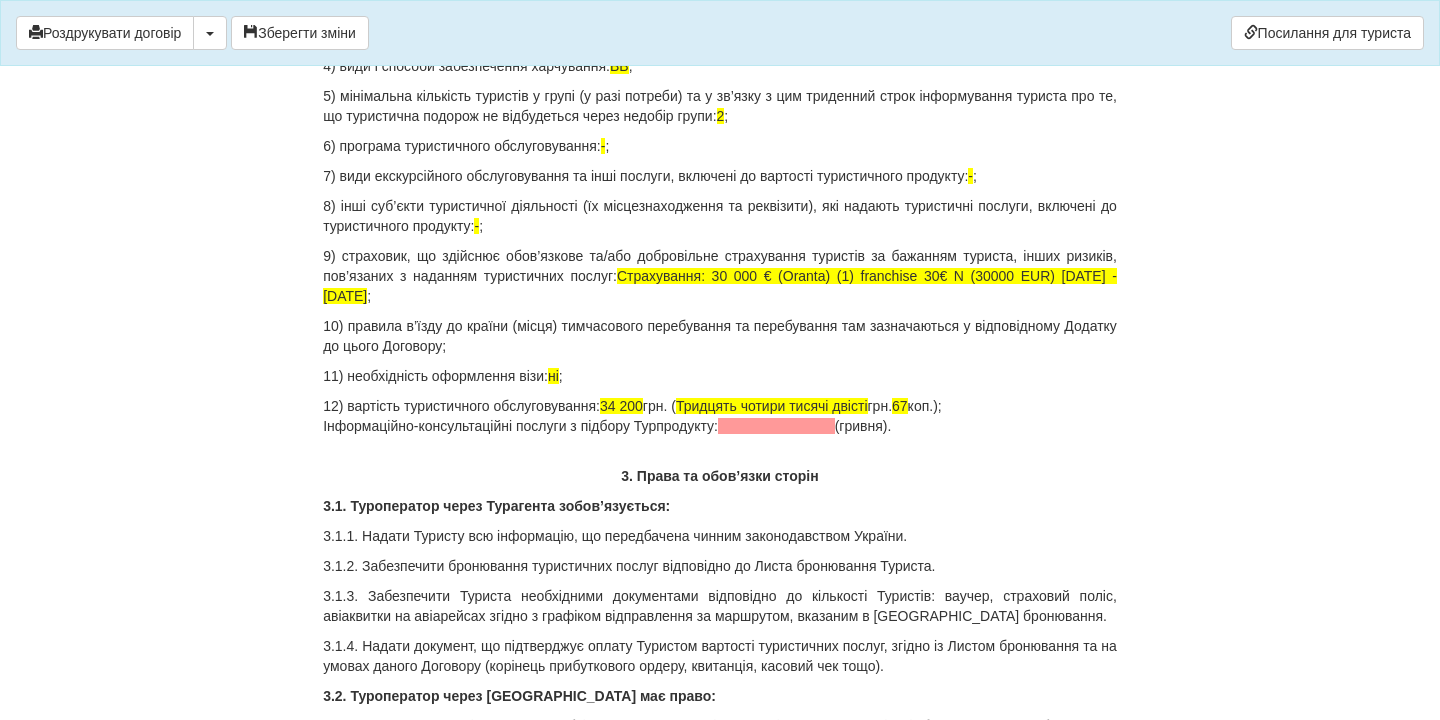 click on "12) вартість туристичного обслуговування:  34 200  грн. ( Тридцять чотири тисячі двісті   грн.  67  коп.);
Інформаційно-консультаційні послуги з підбору Турпродукту:                                  (гривня)." at bounding box center (720, 416) 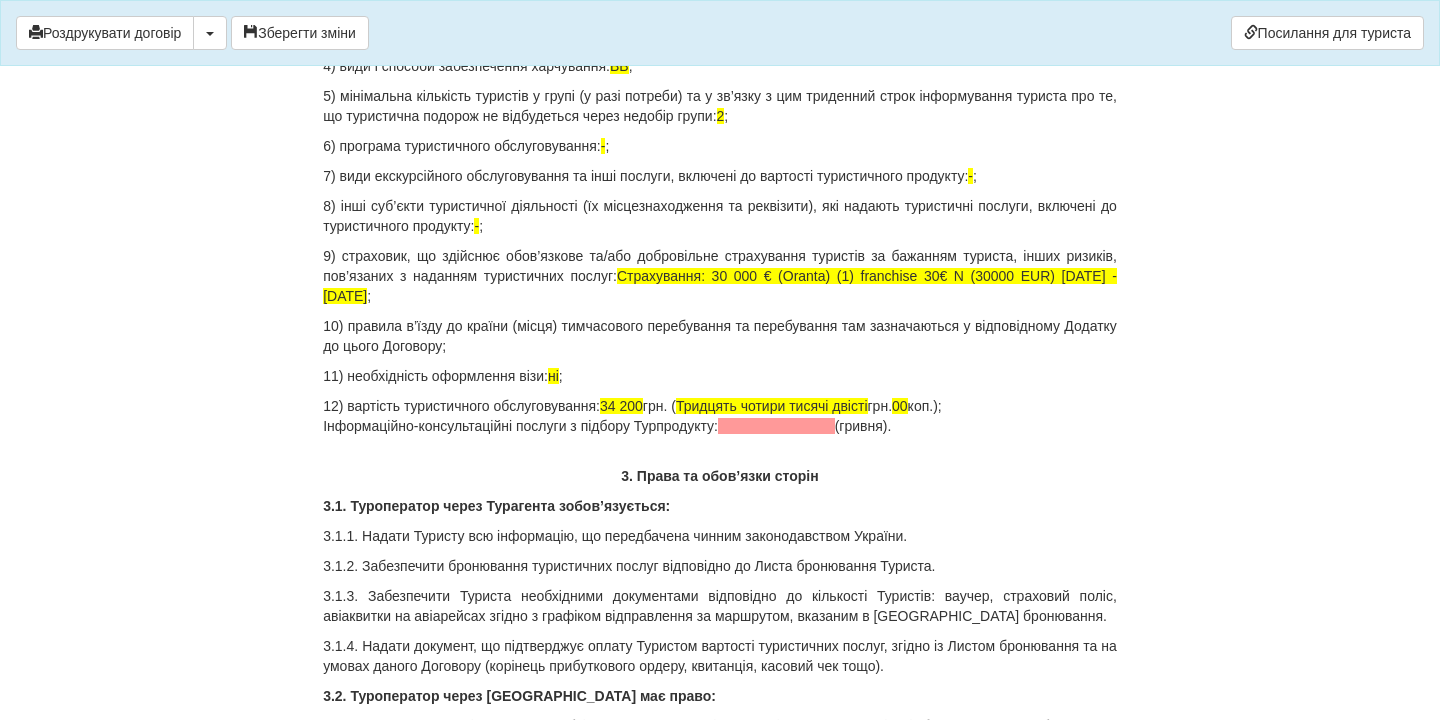 click on "12) вартість туристичного обслуговування:  34 200  грн. ( Тридцять чотири тисячі двісті   грн.  00  коп.);
Інформаційно-консультаційні послуги з підбору Турпродукту:                                  (гривня)." at bounding box center [720, 416] 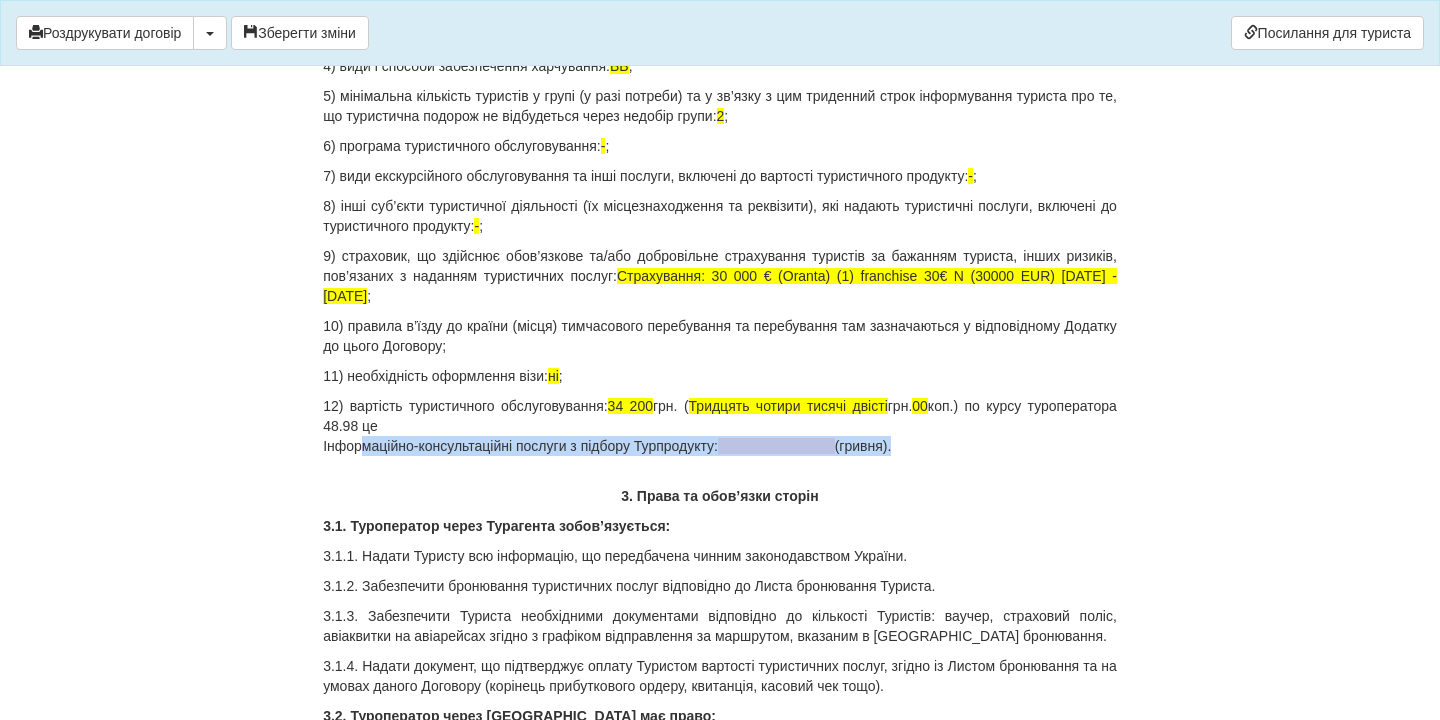 drag, startPoint x: 960, startPoint y: 456, endPoint x: 308, endPoint y: 453, distance: 652.0069 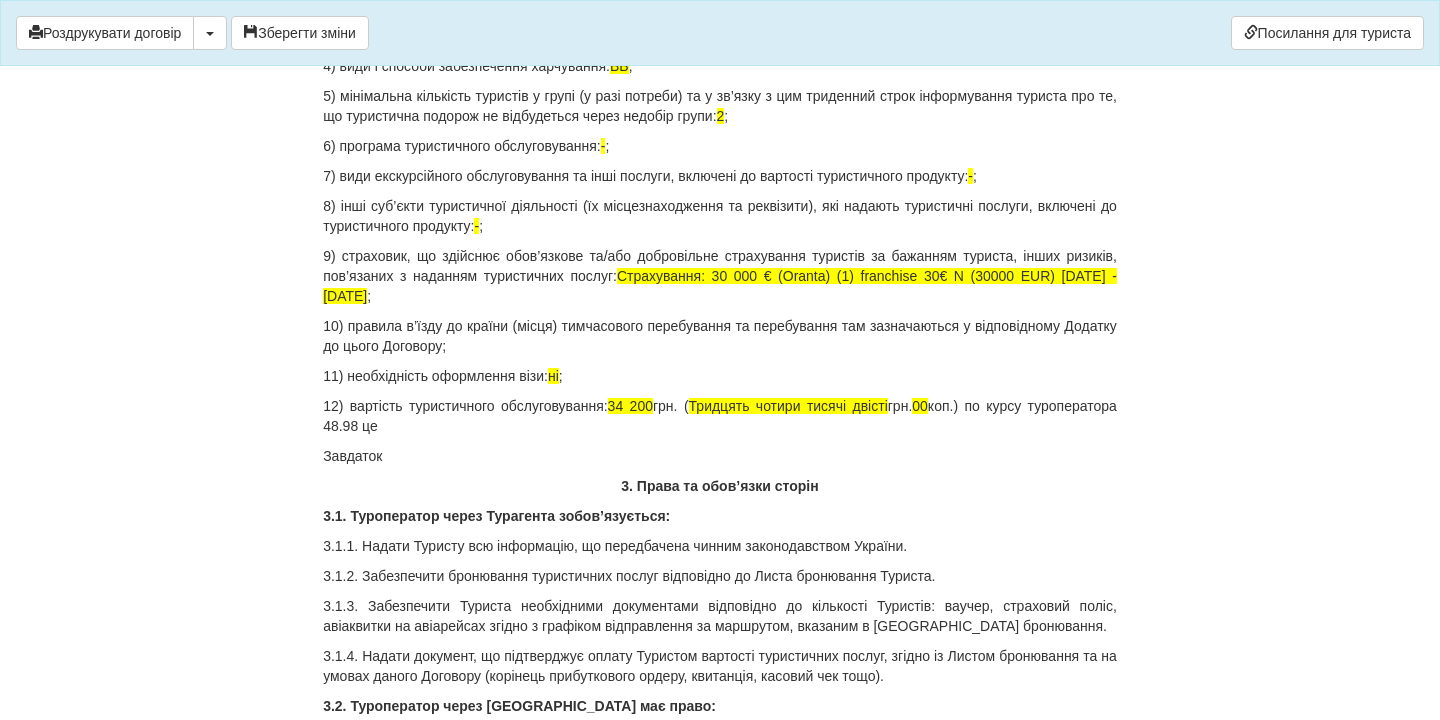 click on "12) вартість туристичного обслуговування:  34 200  грн. ( Тридцять чотири тисячі двісті   грн.  00  коп.) по курсу туроператора 48.98 це" at bounding box center [720, 416] 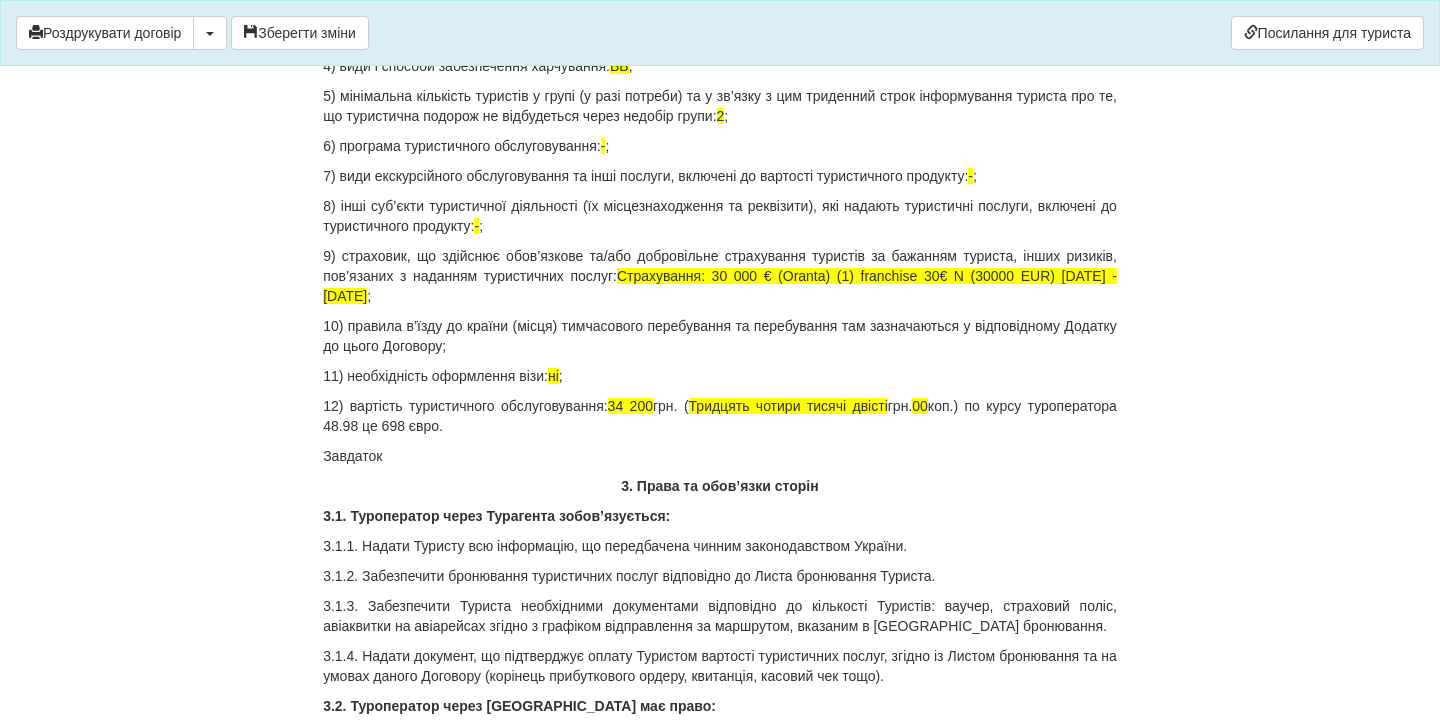 click on "Завдаток" at bounding box center [720, 456] 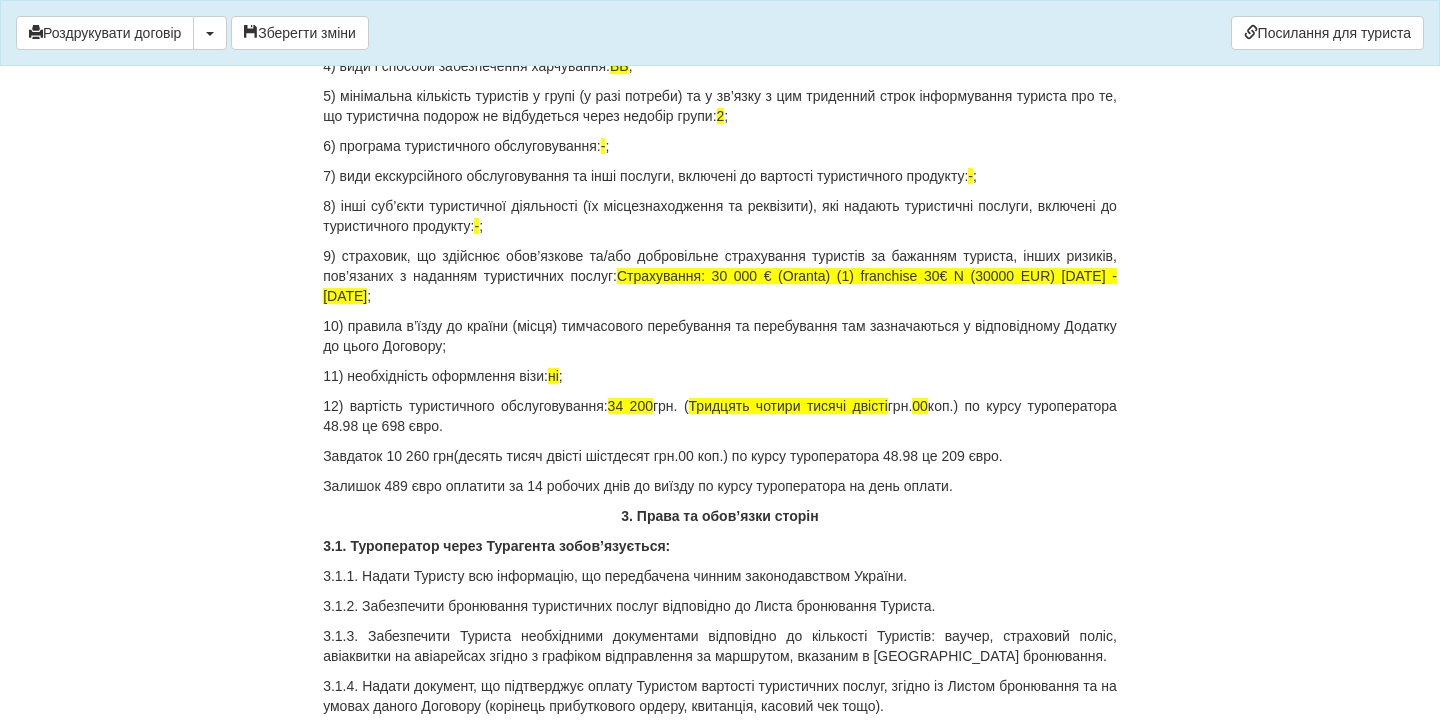 click on "×
Деякі поля не заповнено
Ми підсвітили  порожні поля  червоним кольором.                Ви можете відредагувати текст і внести відсутні дані прямо у цьому вікні.
Роздрукувати договір
Скачати PDF
Зберегти зміни
Посилання для туриста
88007
28.07.2025  р." at bounding box center [720, 5007] 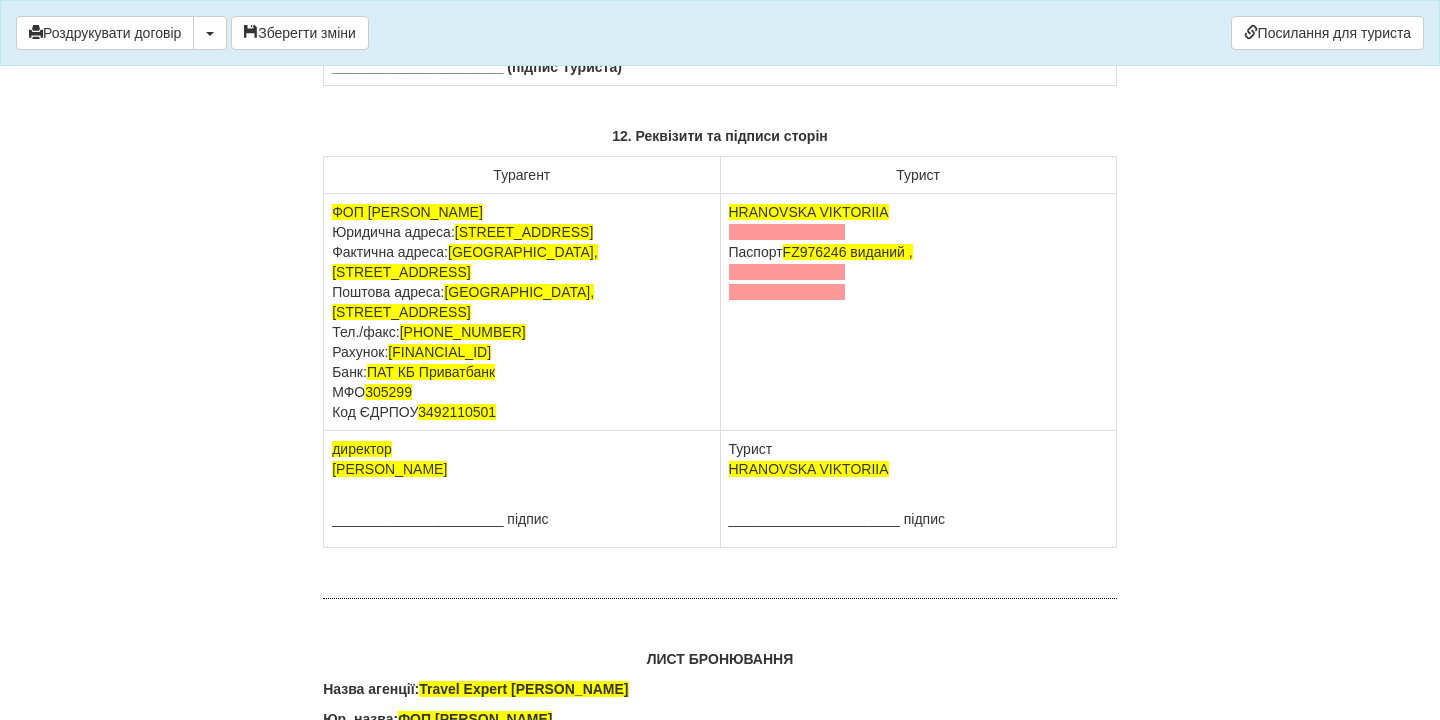 scroll, scrollTop: 12762, scrollLeft: 0, axis: vertical 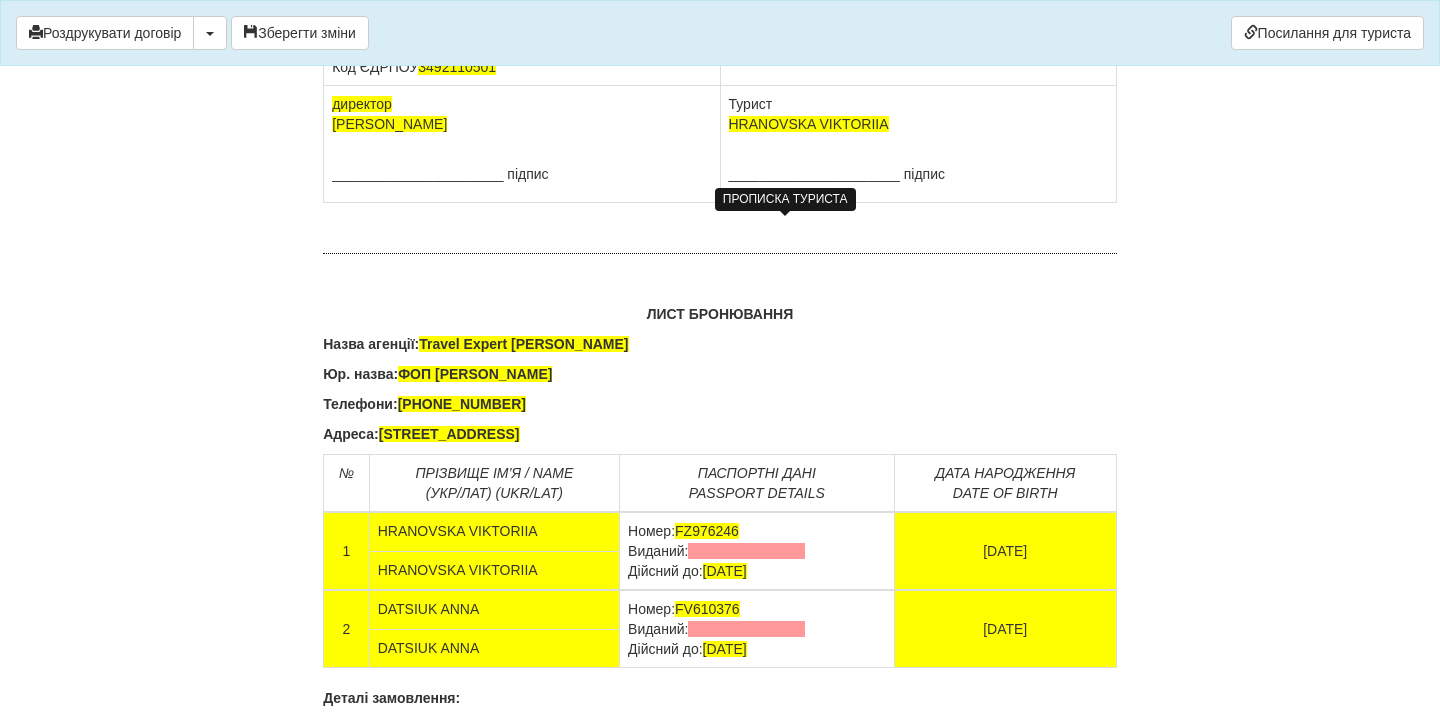 click at bounding box center [787, -113] 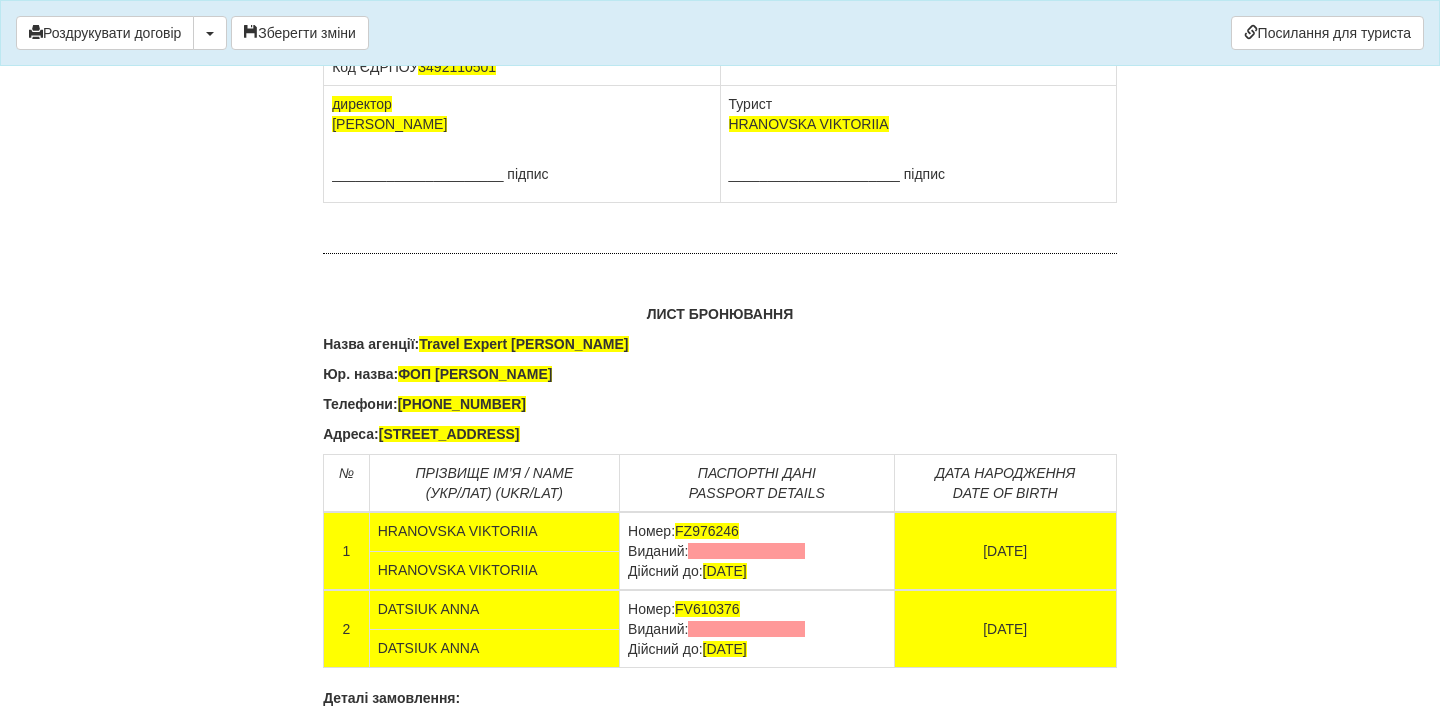 drag, startPoint x: 864, startPoint y: 228, endPoint x: 882, endPoint y: 273, distance: 48.466484 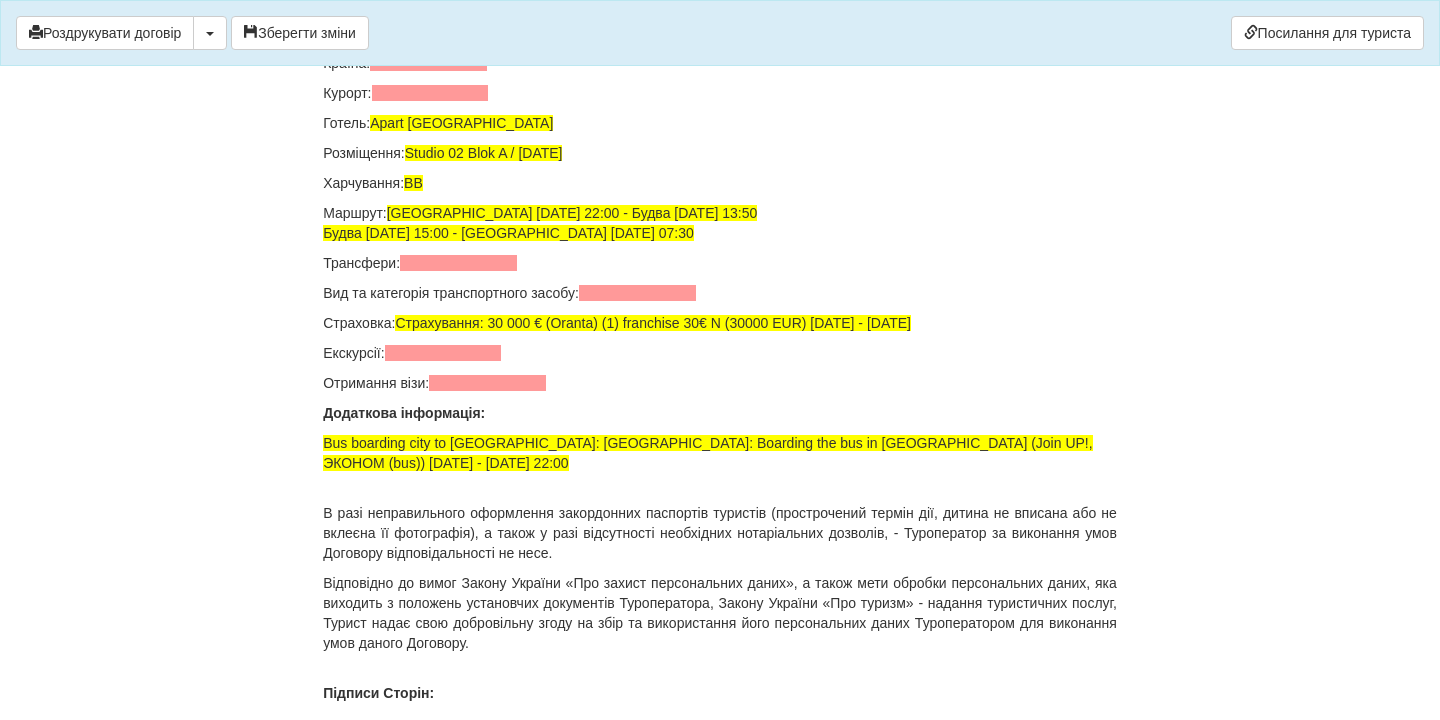 scroll, scrollTop: 13460, scrollLeft: 0, axis: vertical 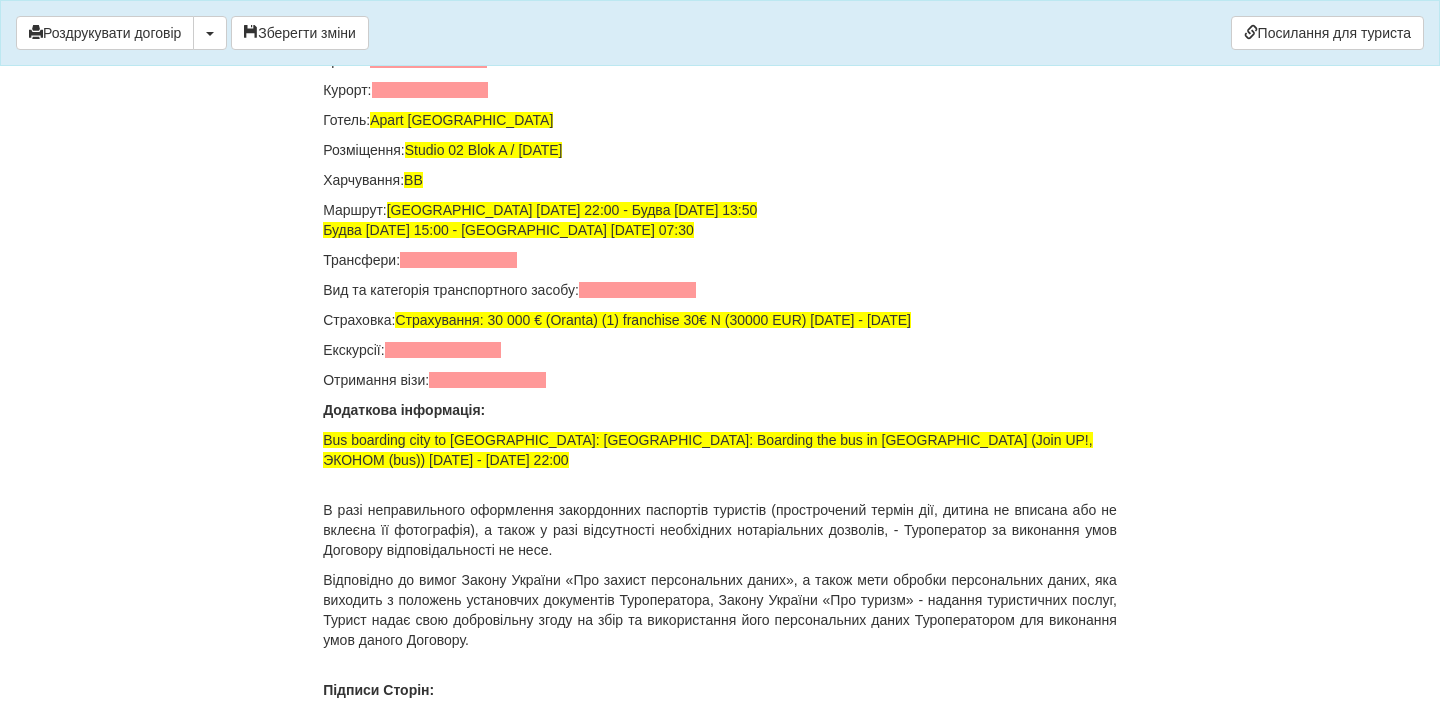 drag, startPoint x: 806, startPoint y: 189, endPoint x: 623, endPoint y: 195, distance: 183.09833 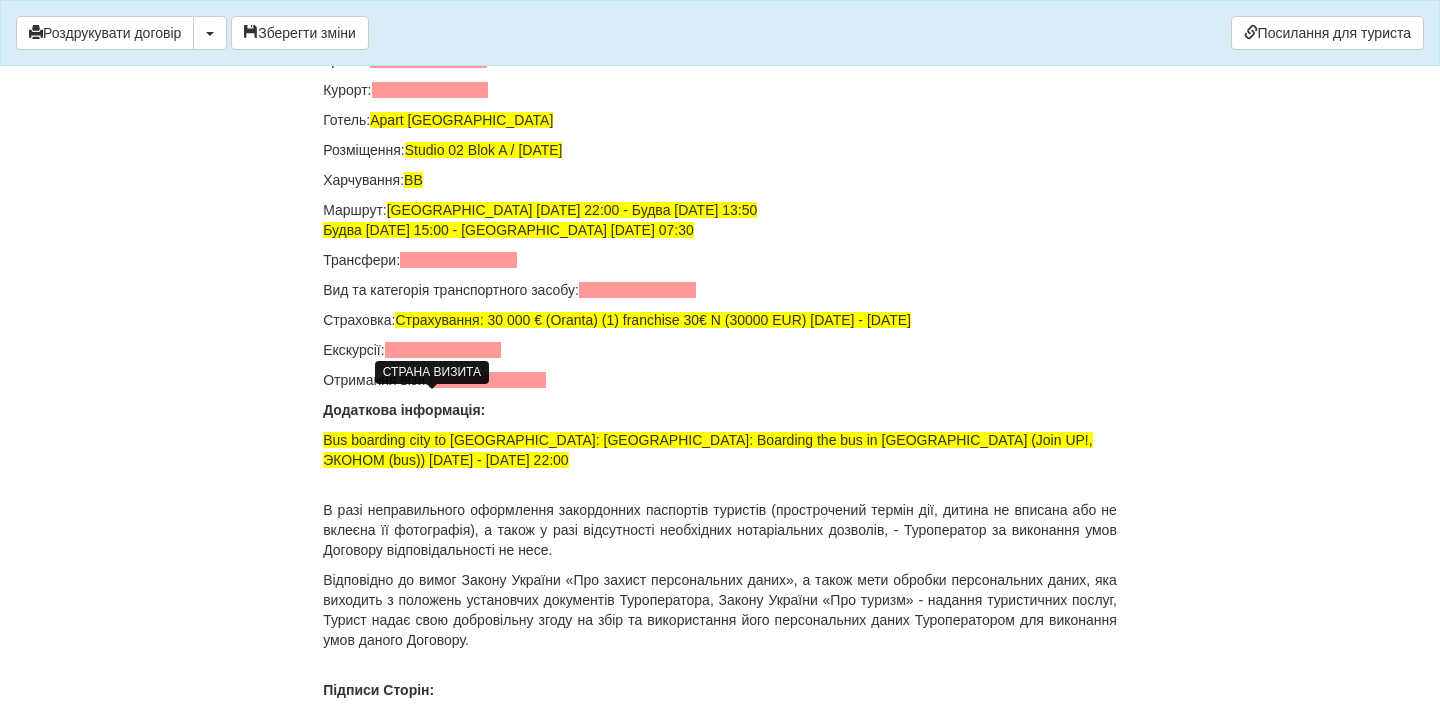 click at bounding box center (428, 60) 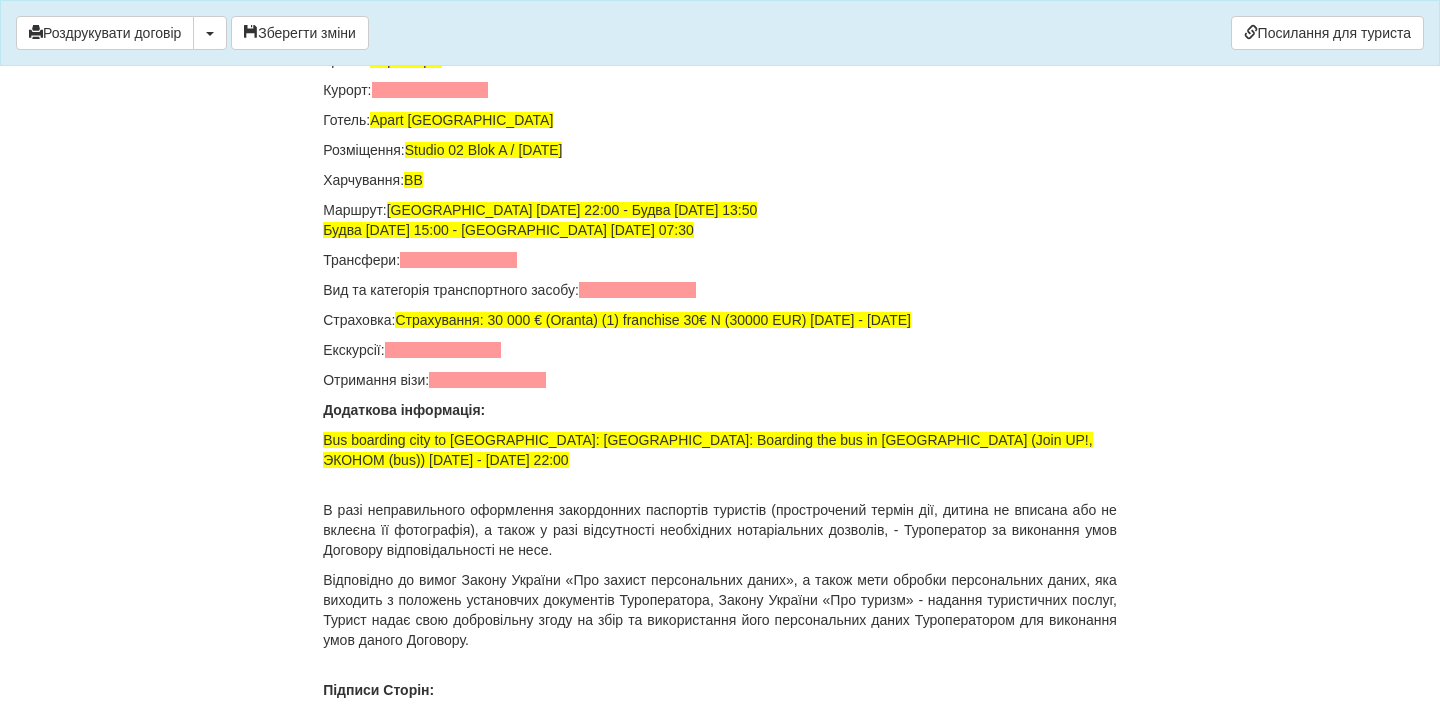 click at bounding box center (430, 90) 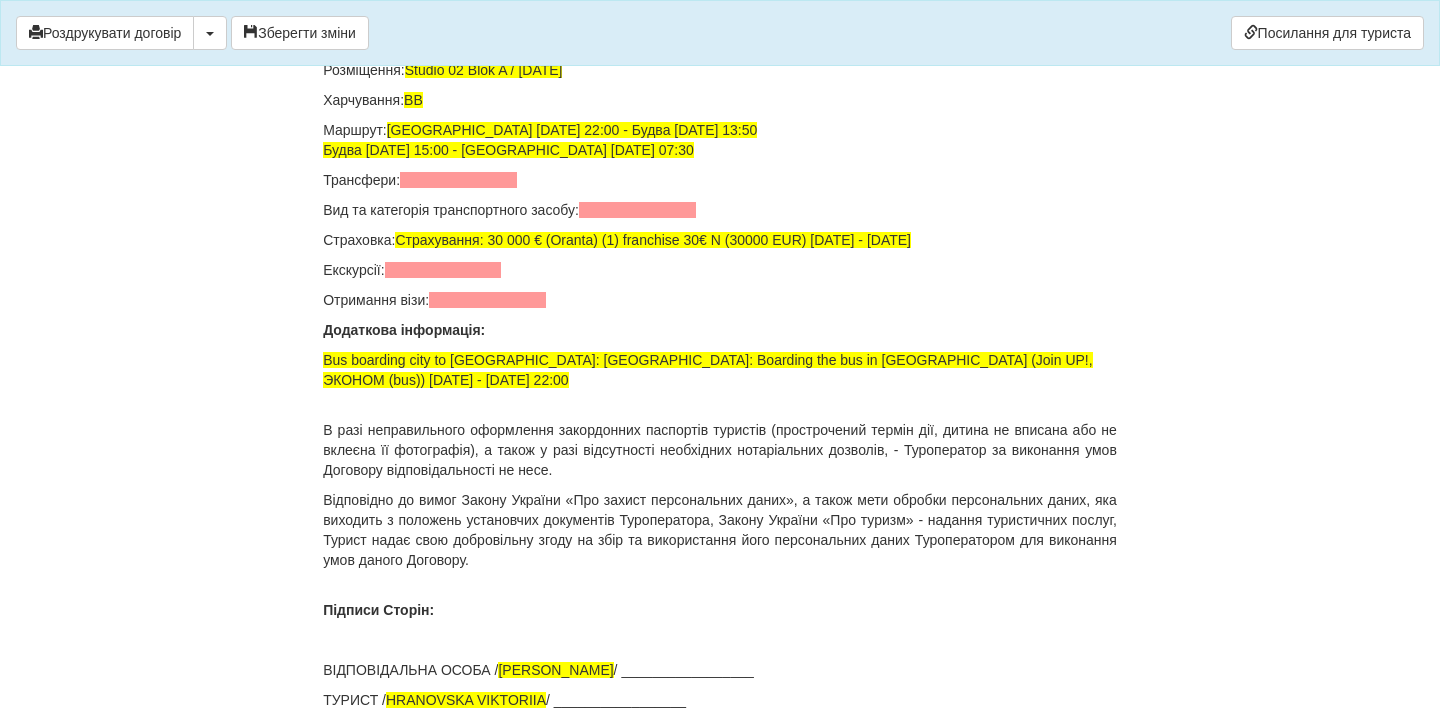 scroll, scrollTop: 13571, scrollLeft: 0, axis: vertical 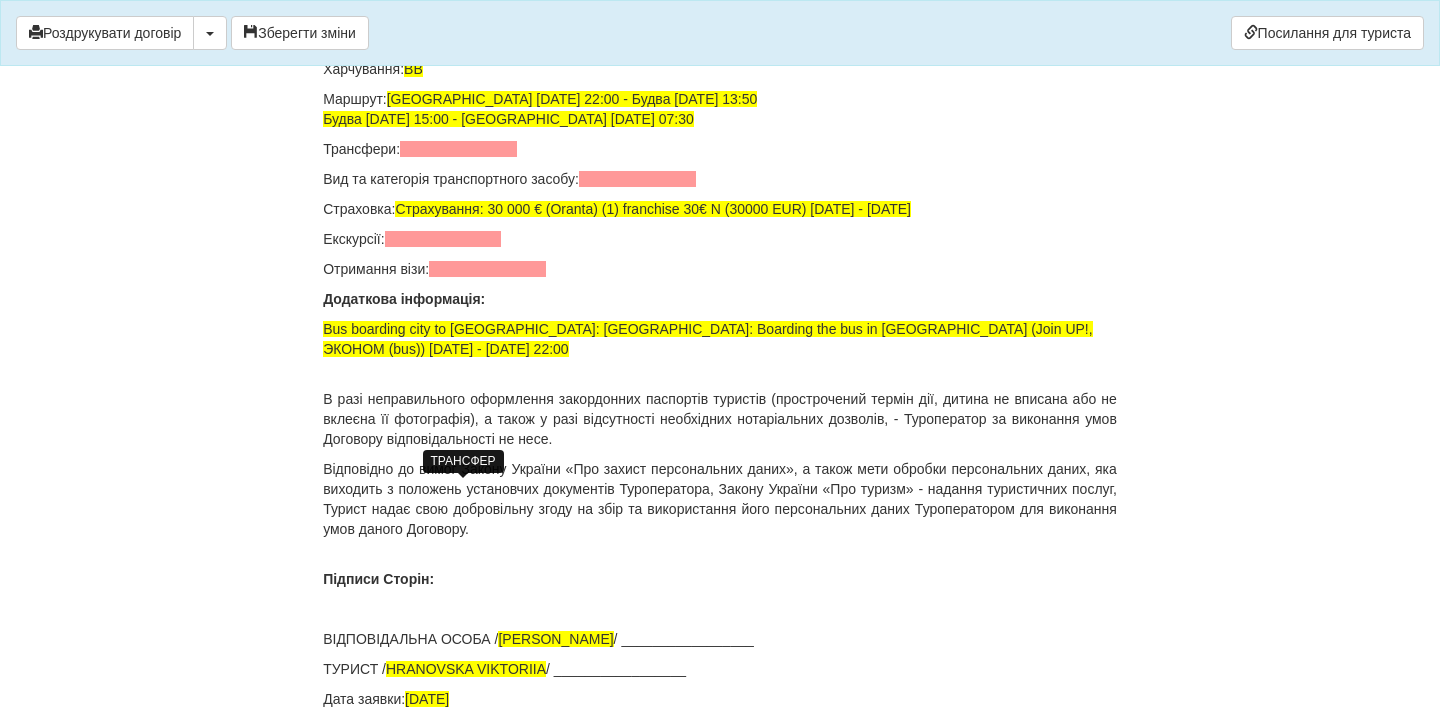 click at bounding box center (458, 149) 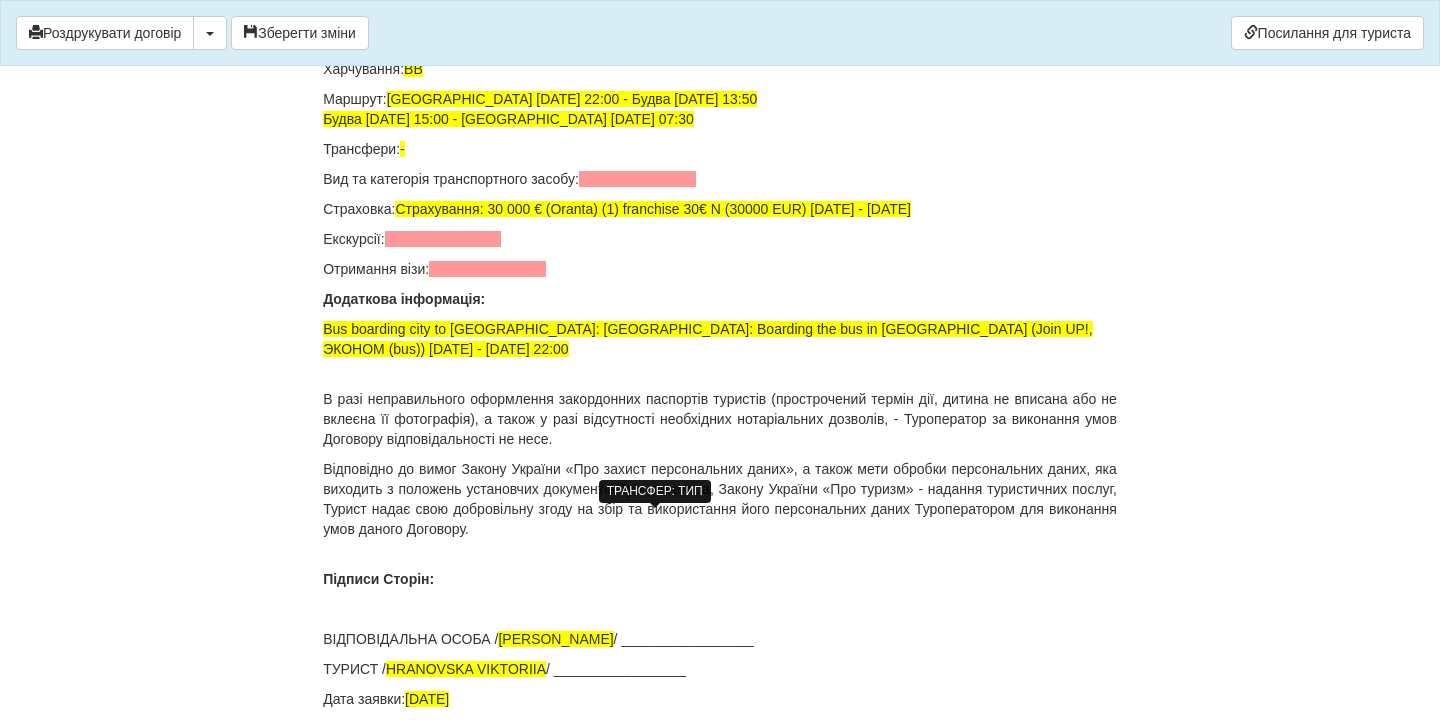 click at bounding box center [637, 179] 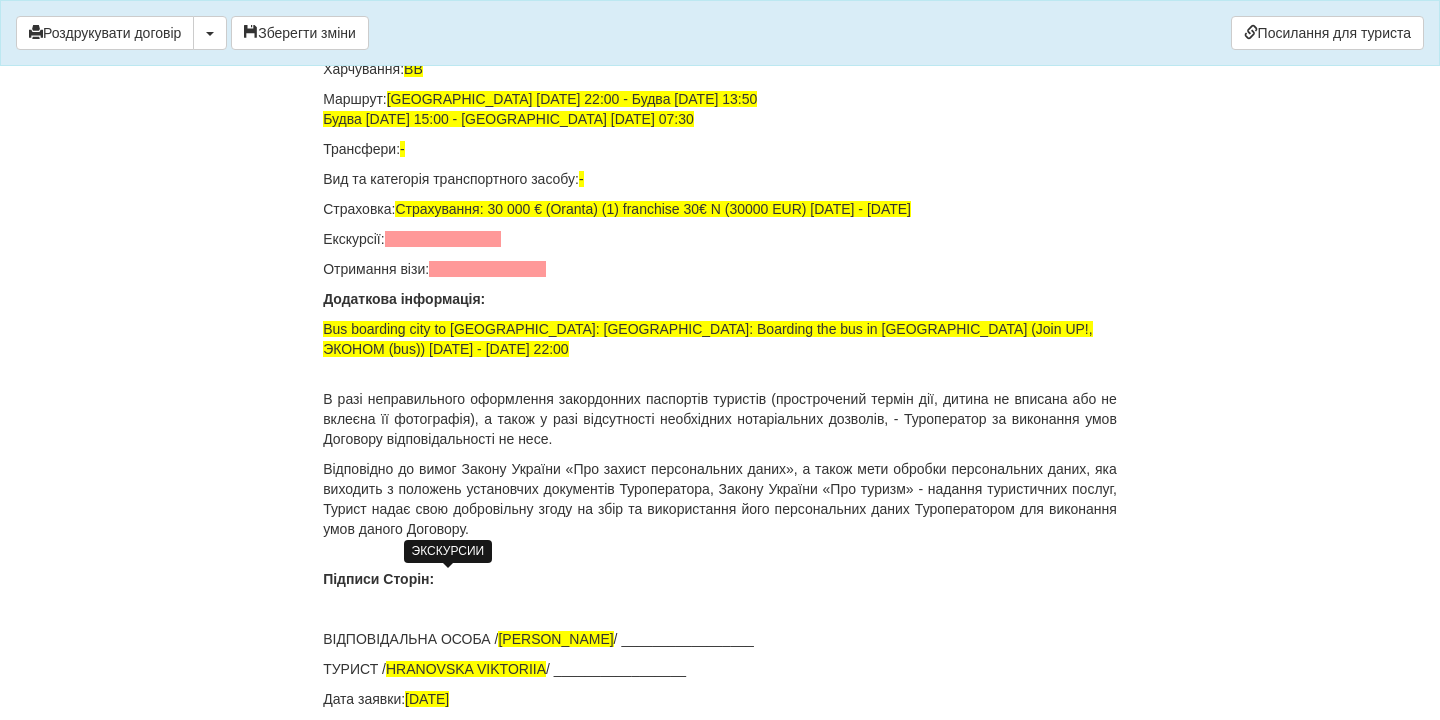 click at bounding box center (443, 239) 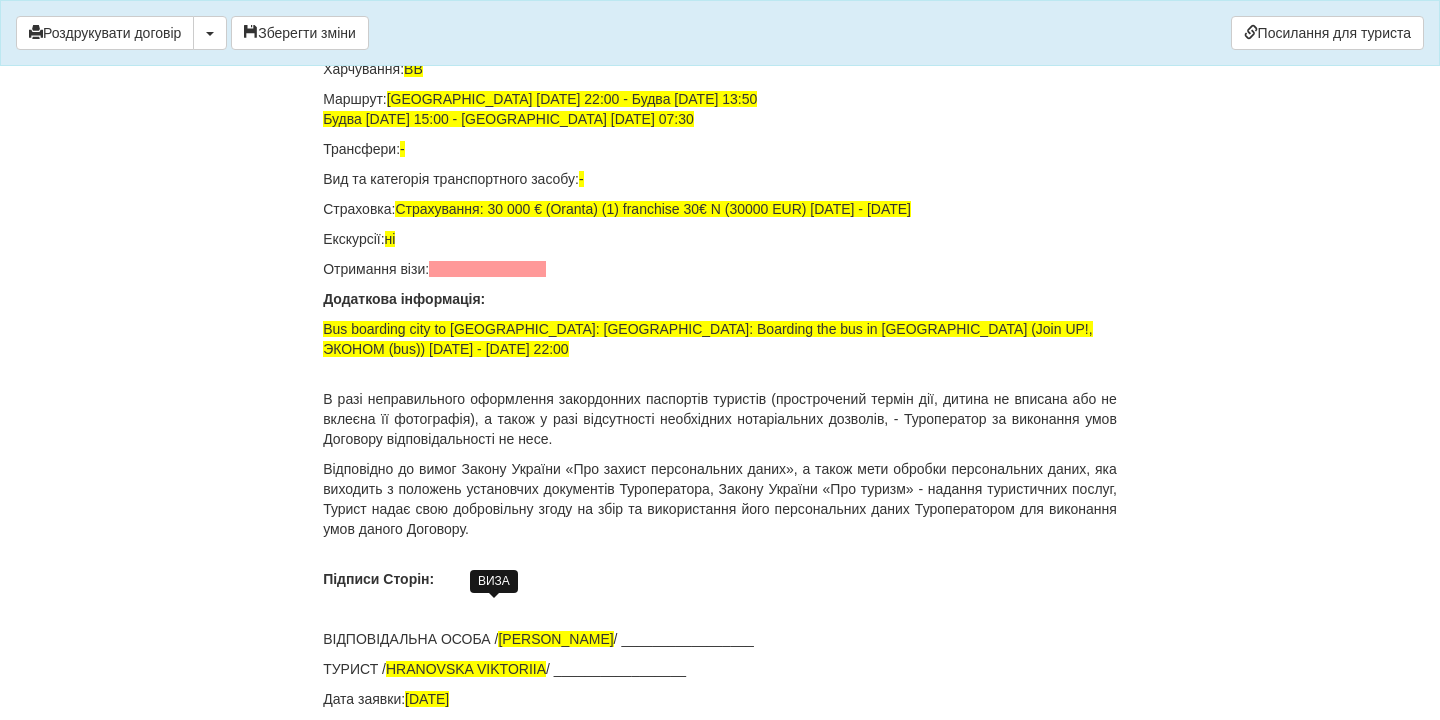 click at bounding box center [487, 269] 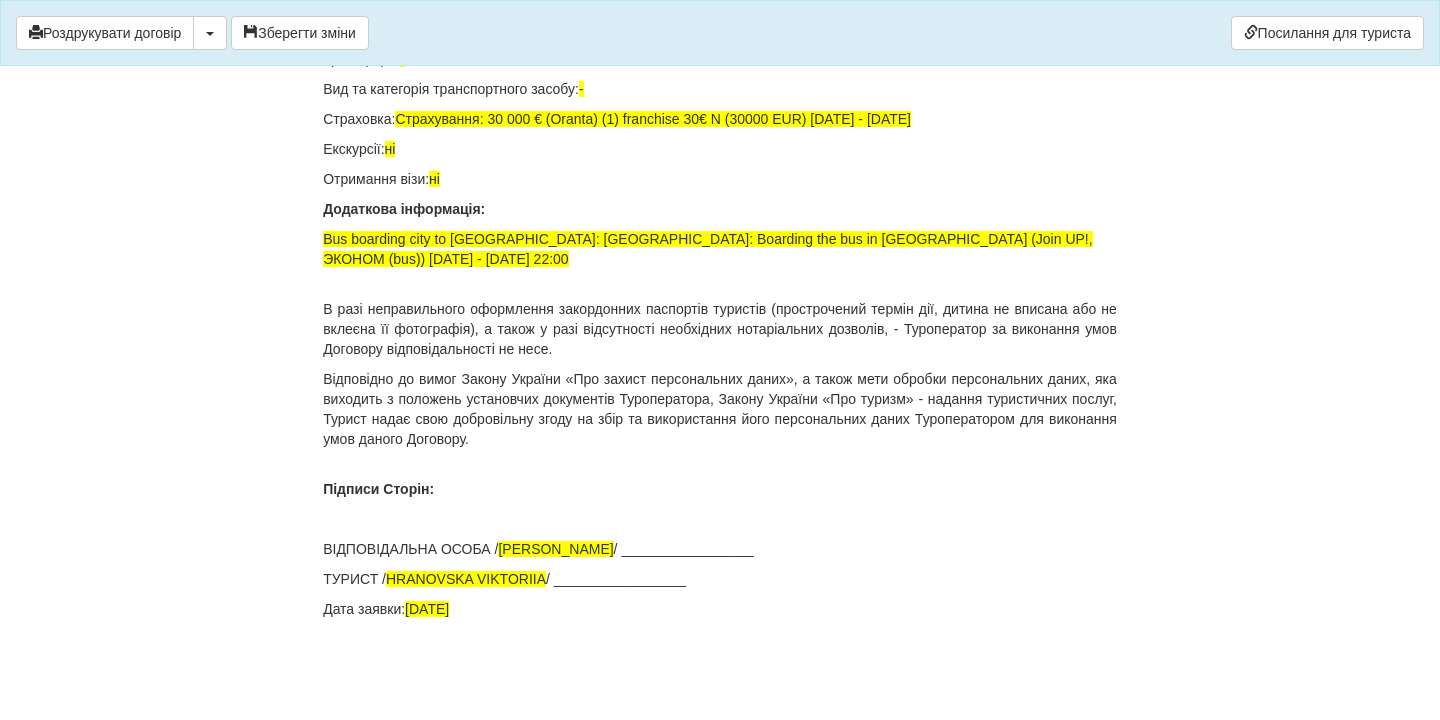 scroll, scrollTop: 14001, scrollLeft: 0, axis: vertical 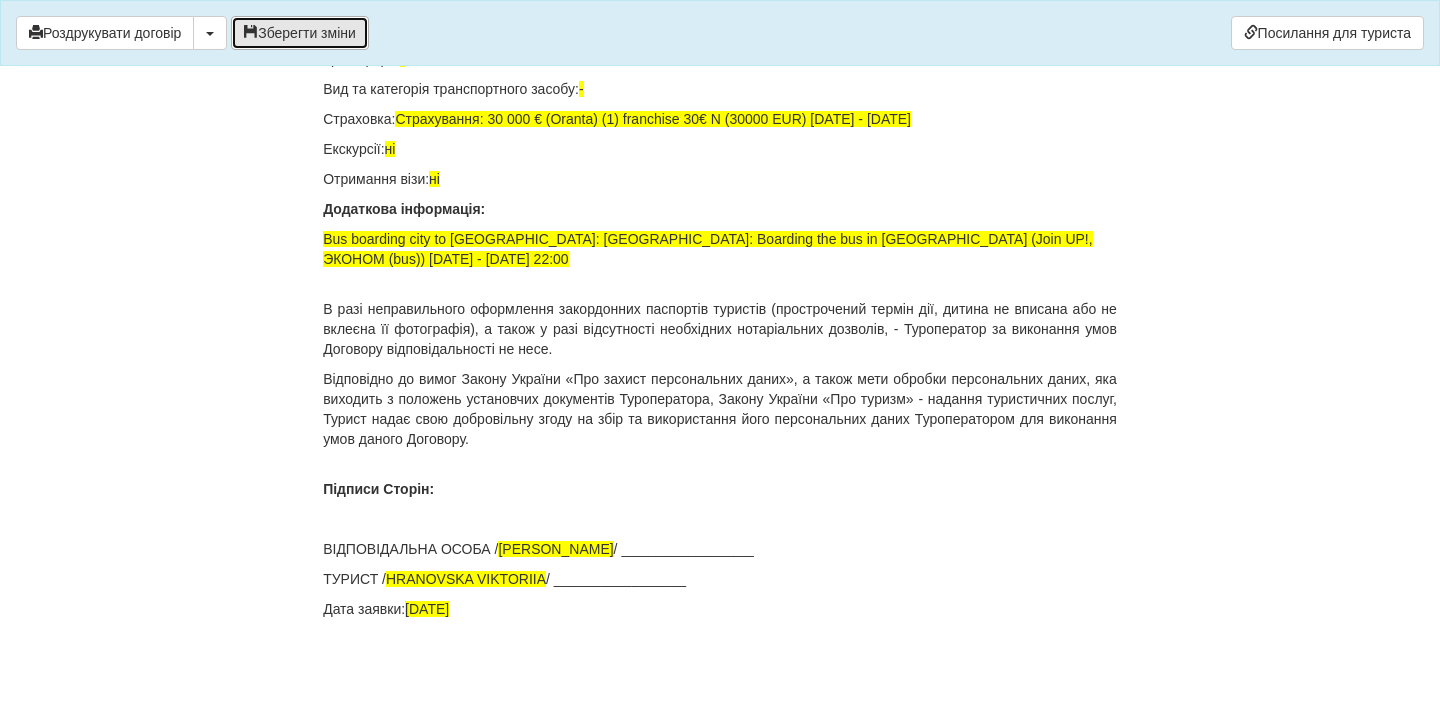 click on "Зберегти зміни" at bounding box center [300, 33] 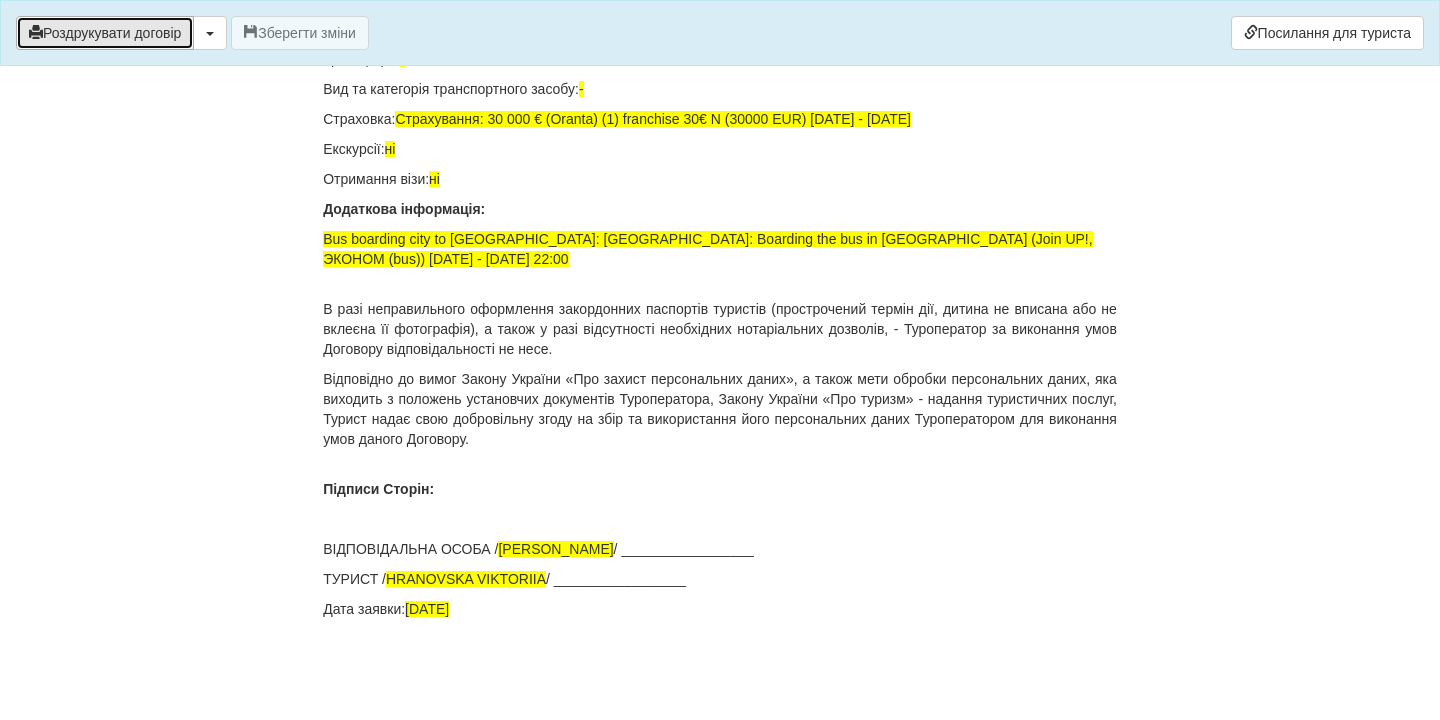 click on "Роздрукувати договір" at bounding box center [105, 33] 